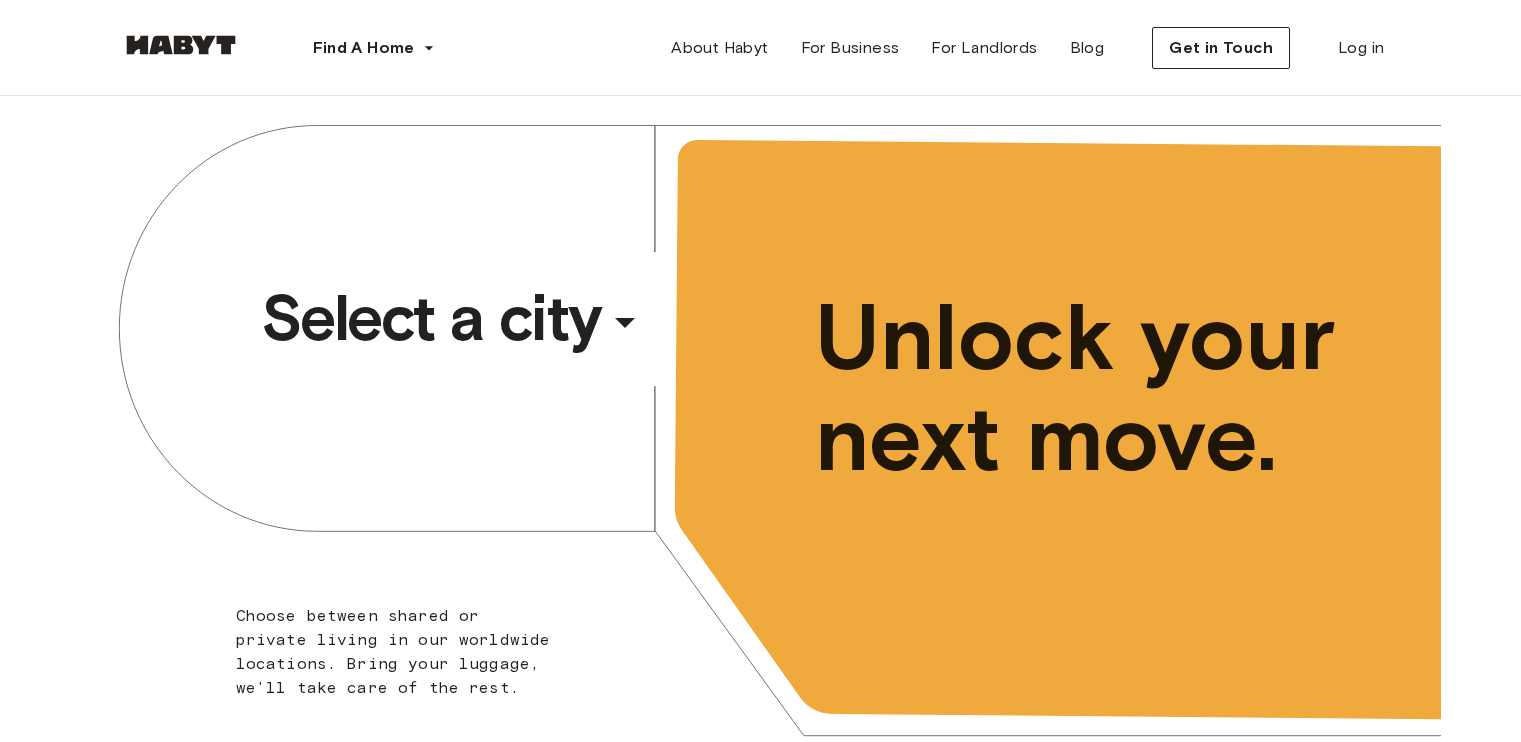 click on "​" at bounding box center (652, 338) 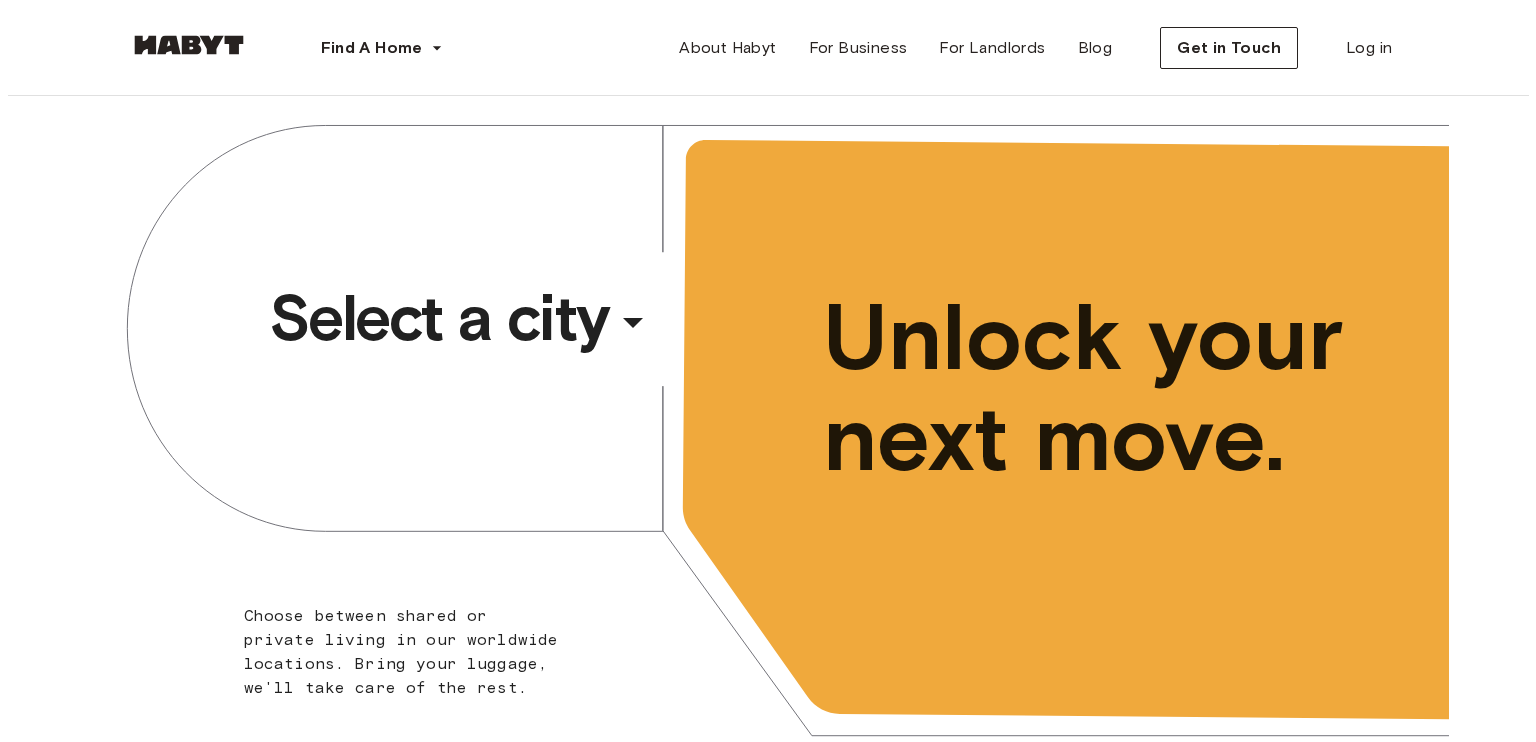 scroll, scrollTop: 0, scrollLeft: 0, axis: both 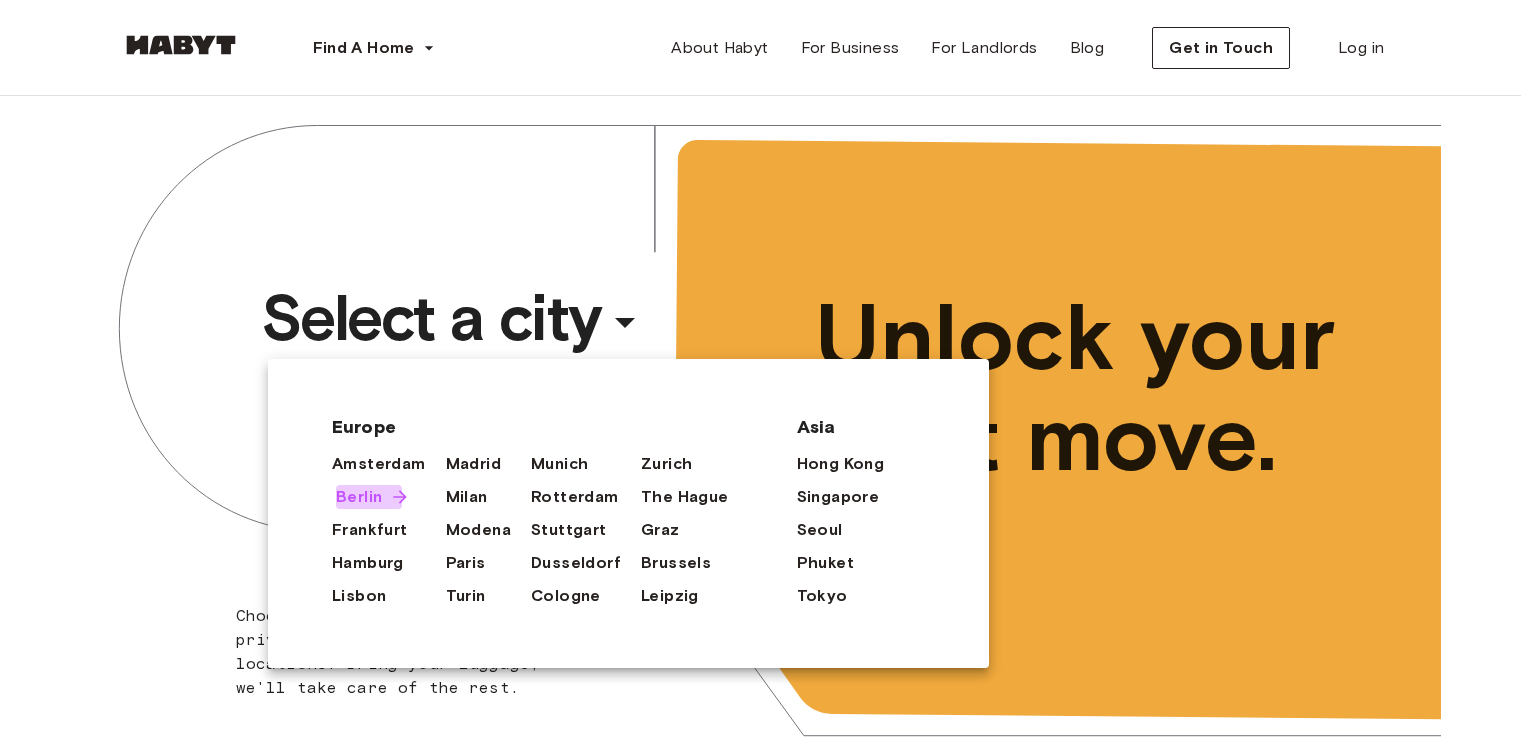 click on "Berlin" at bounding box center [359, 497] 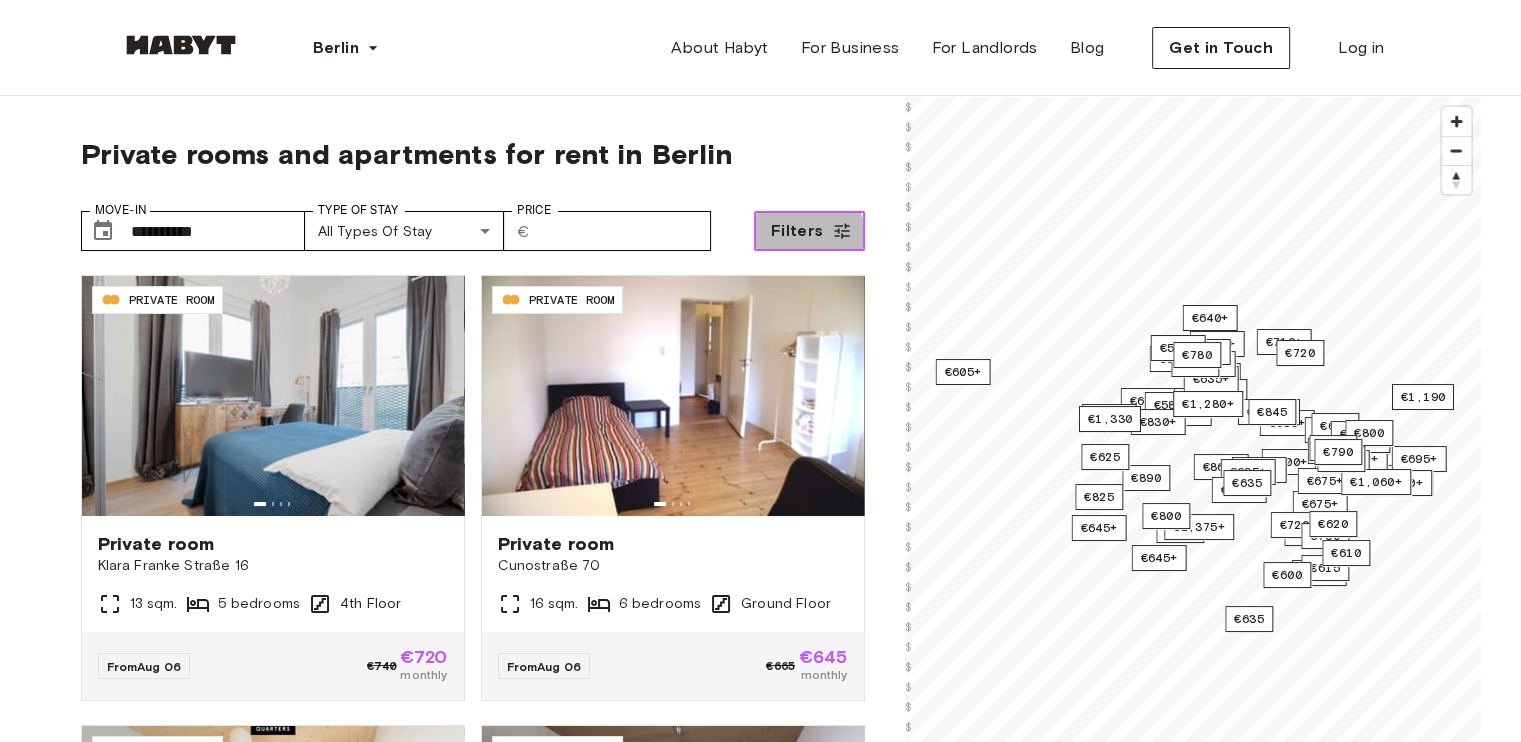 click on "Filters" at bounding box center [809, 231] 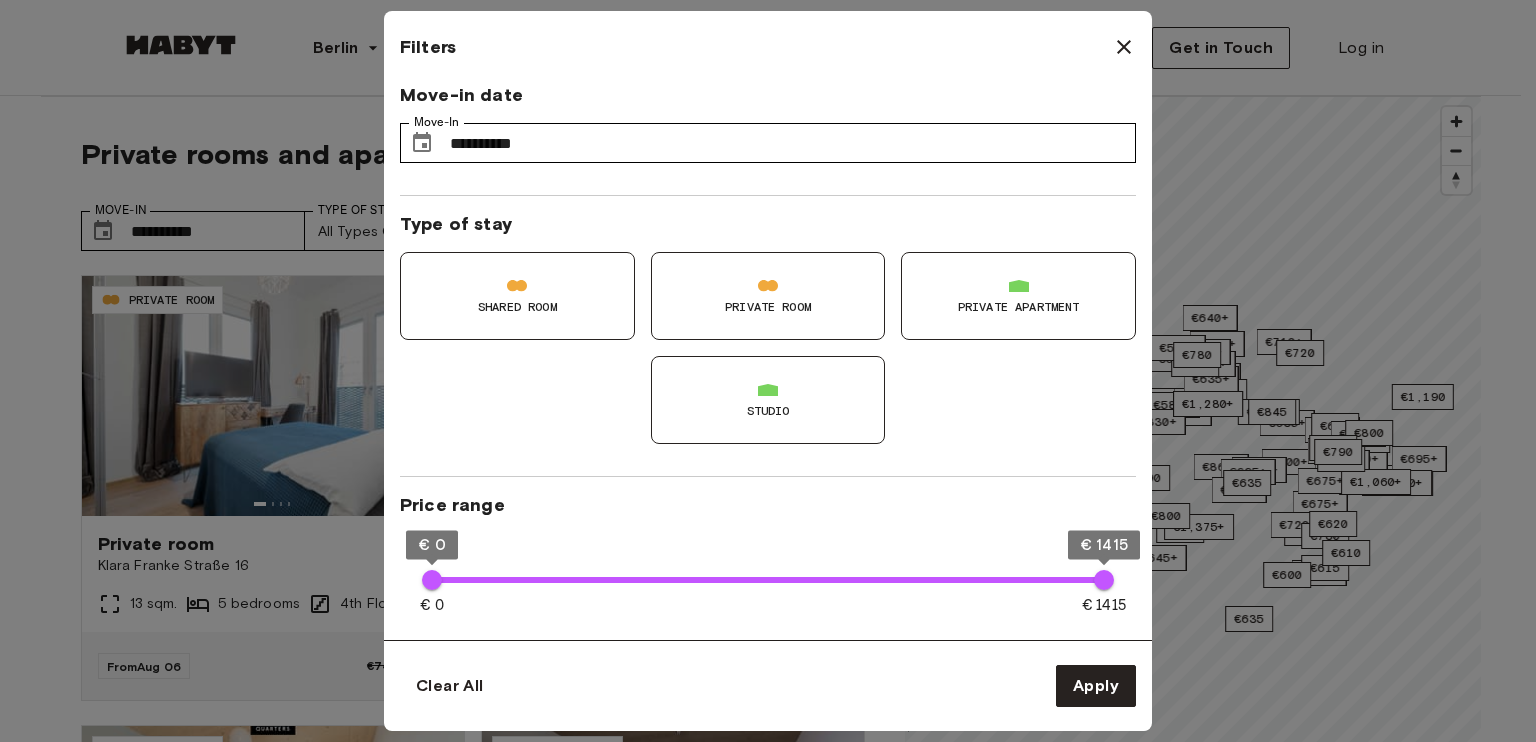click on "Private apartment" at bounding box center (1018, 296) 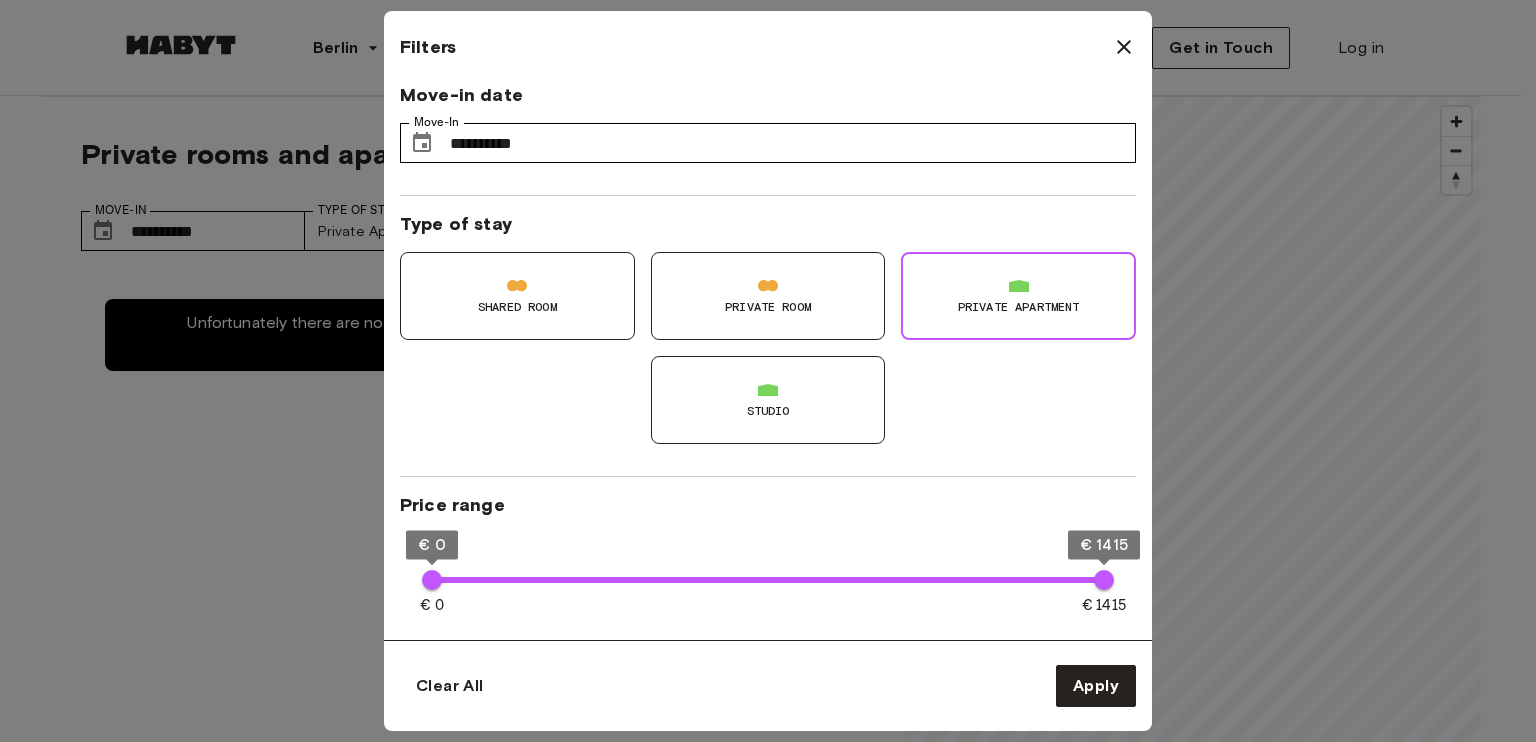 type on "**" 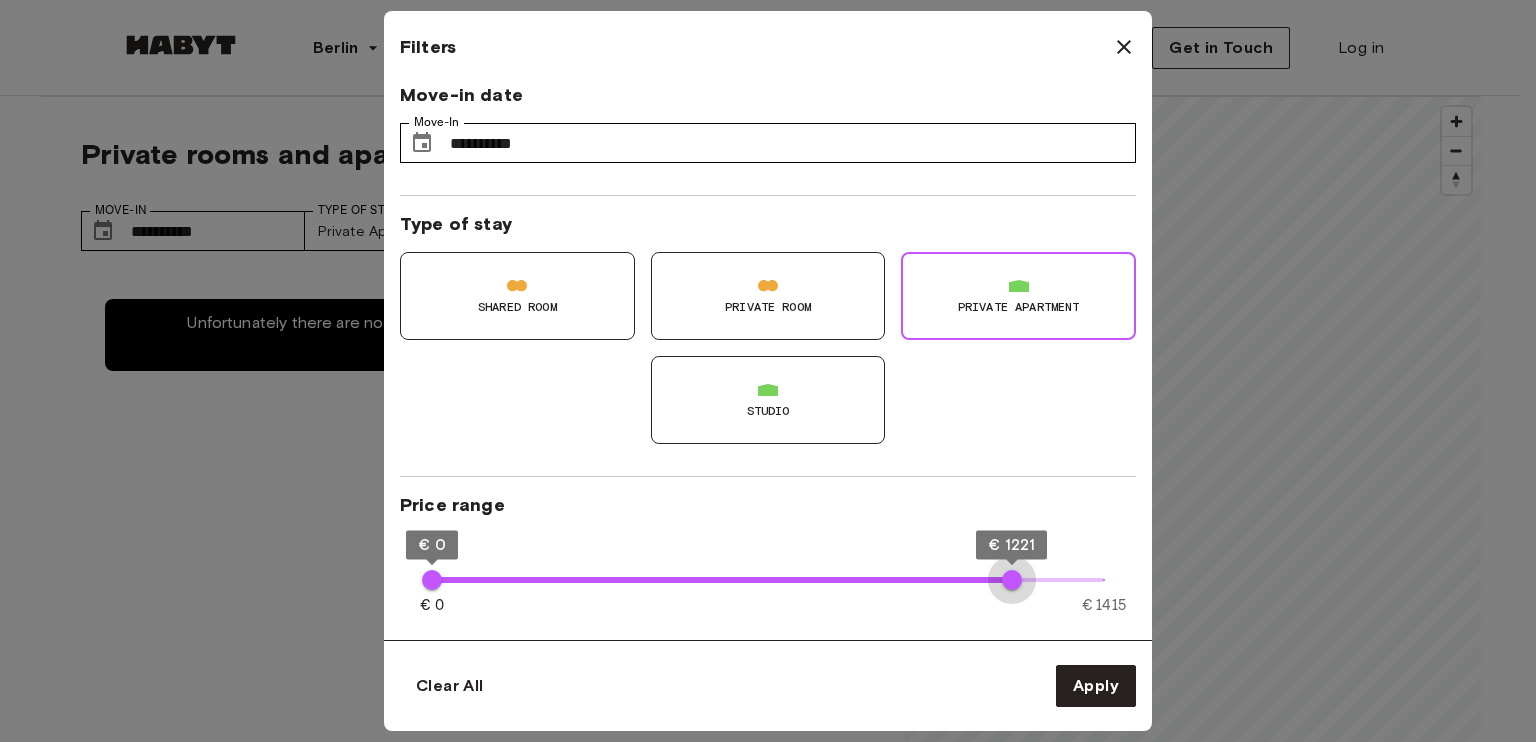 click on "€ 0 € 1415 € 0 € 1221" at bounding box center [768, 580] 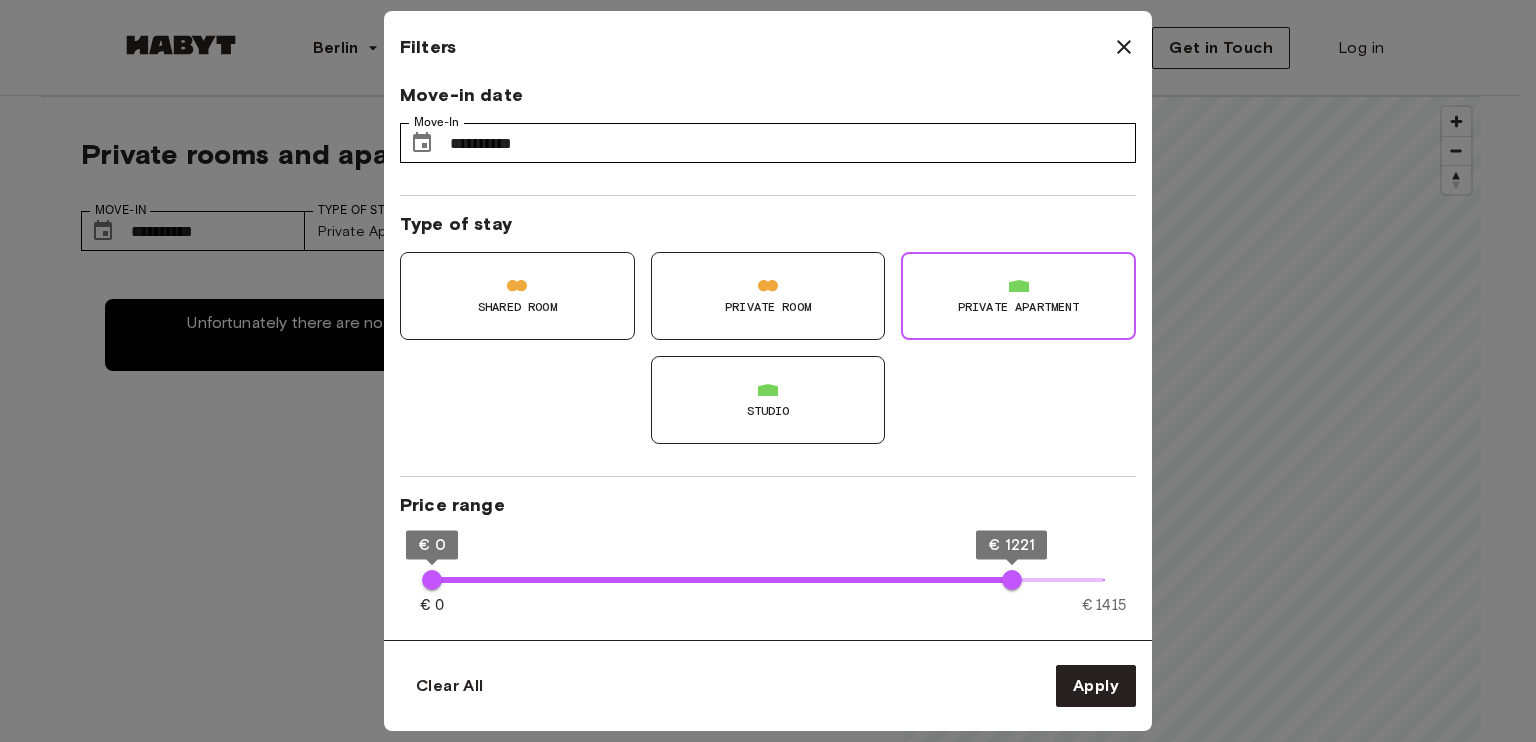 type on "**" 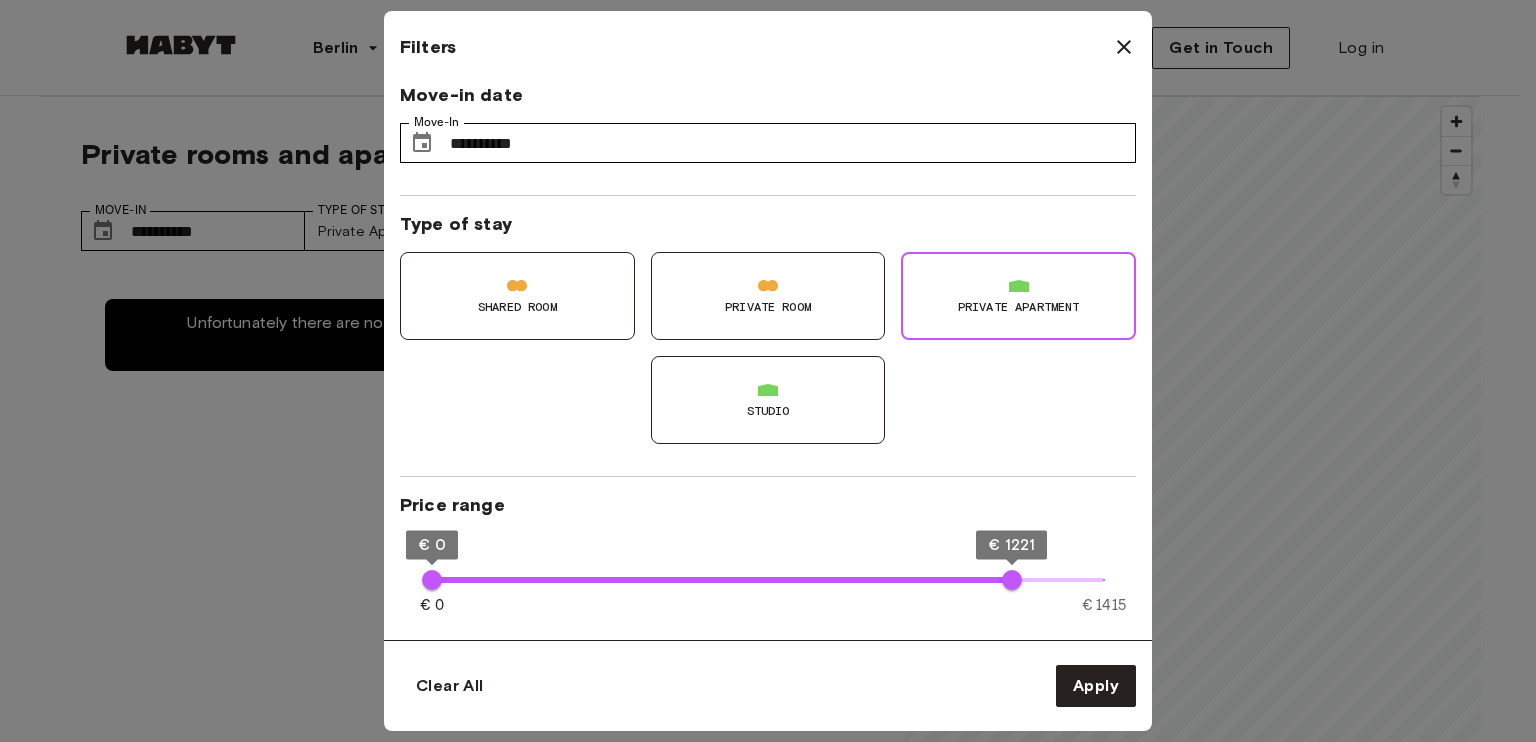 type on "****" 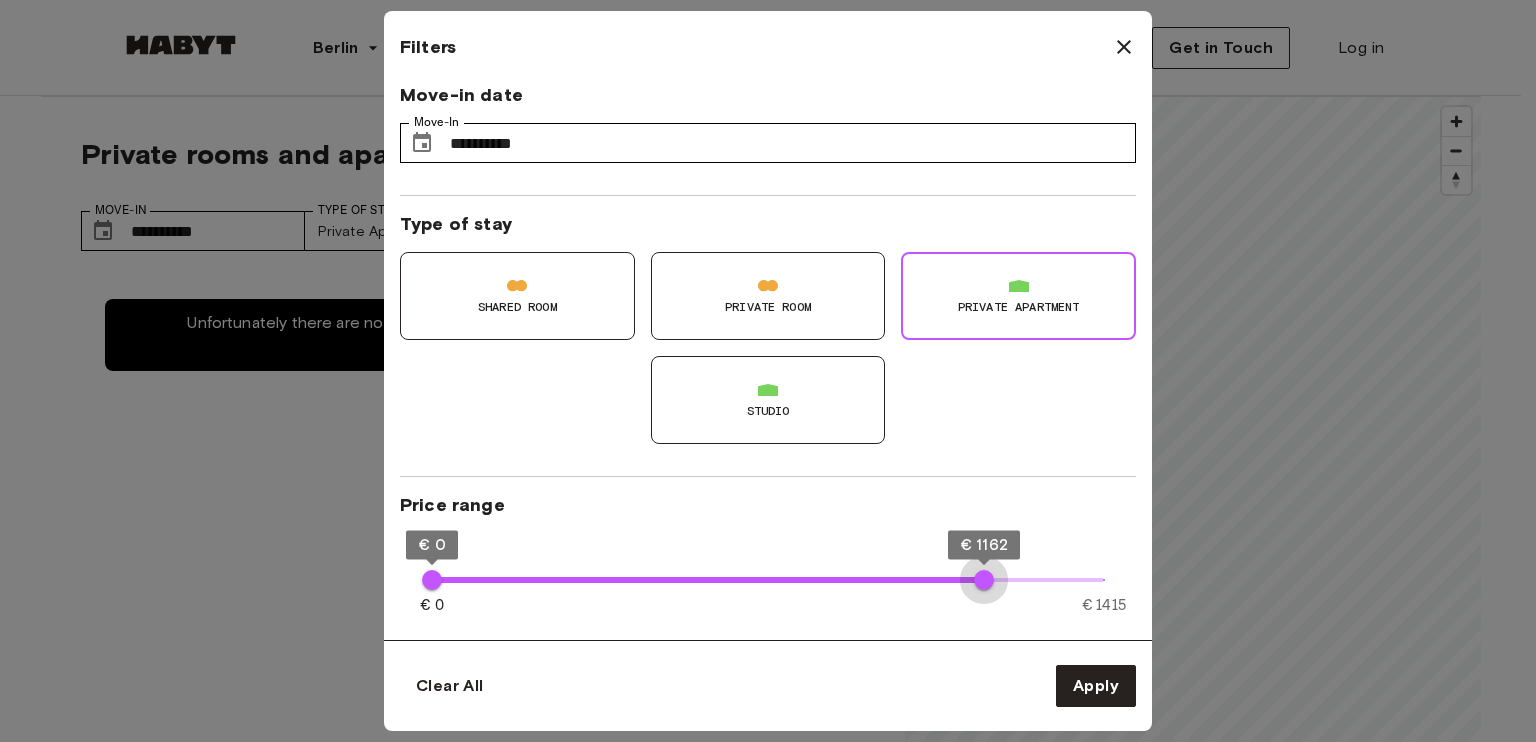 click on "€ 0 € 1415 € 0 € 1162" at bounding box center (768, 580) 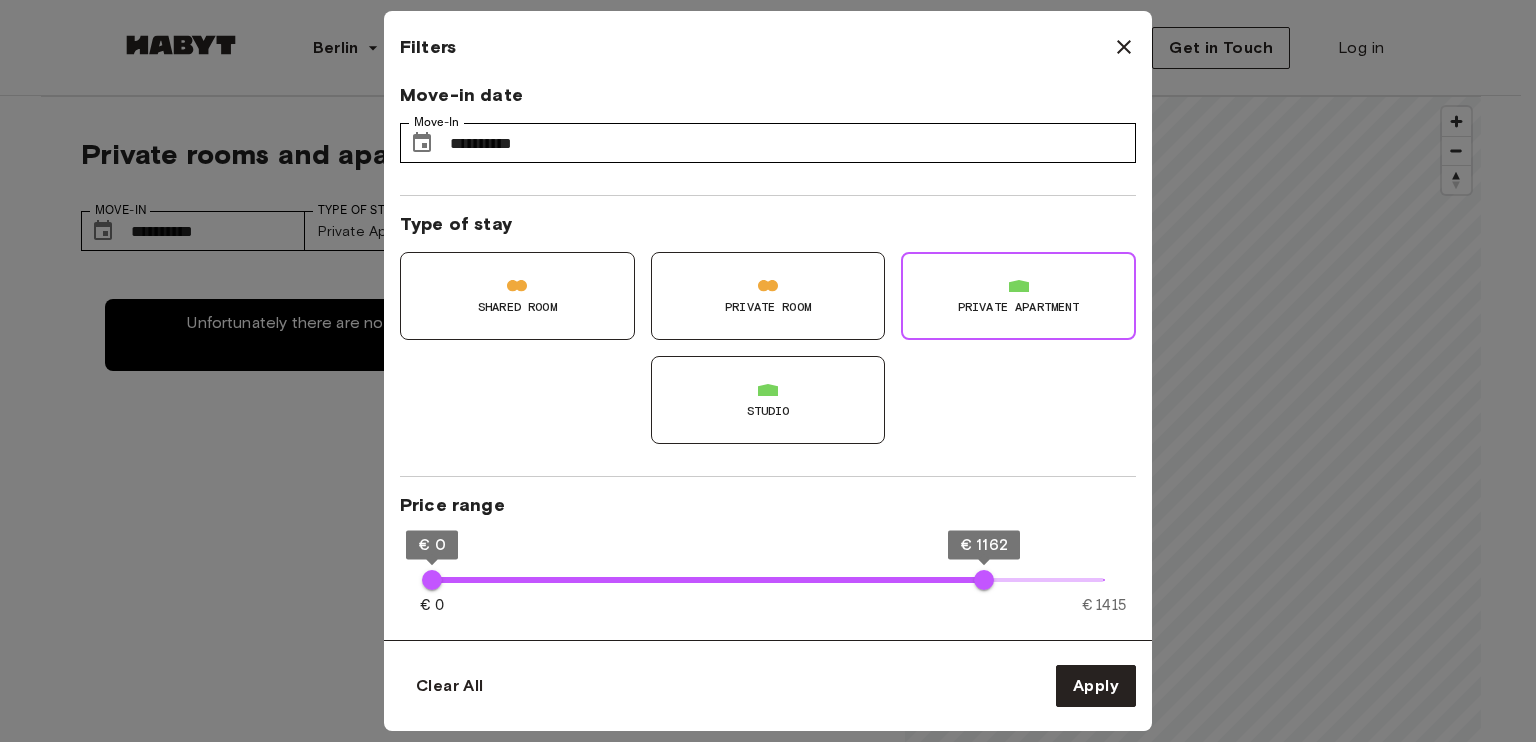 type on "**" 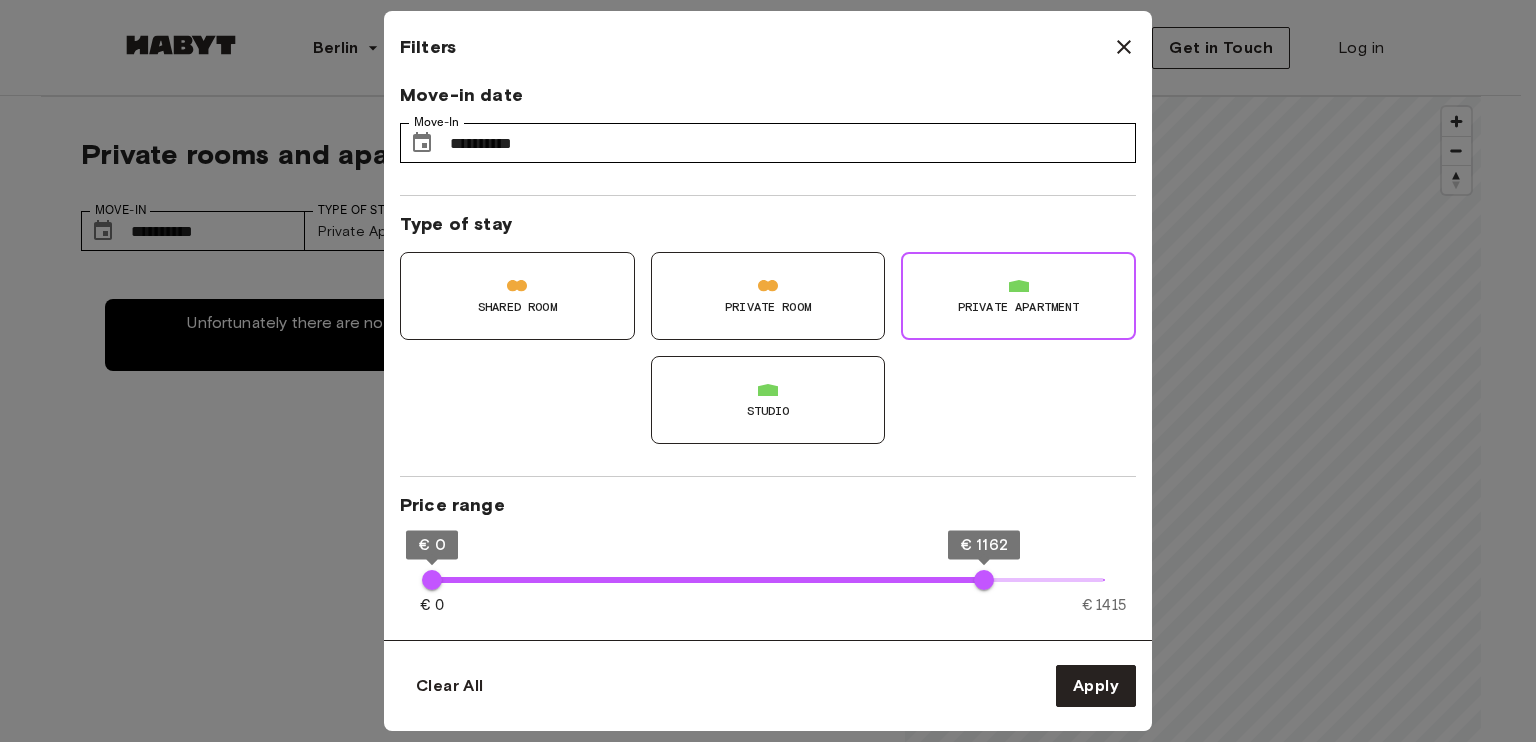 type on "****" 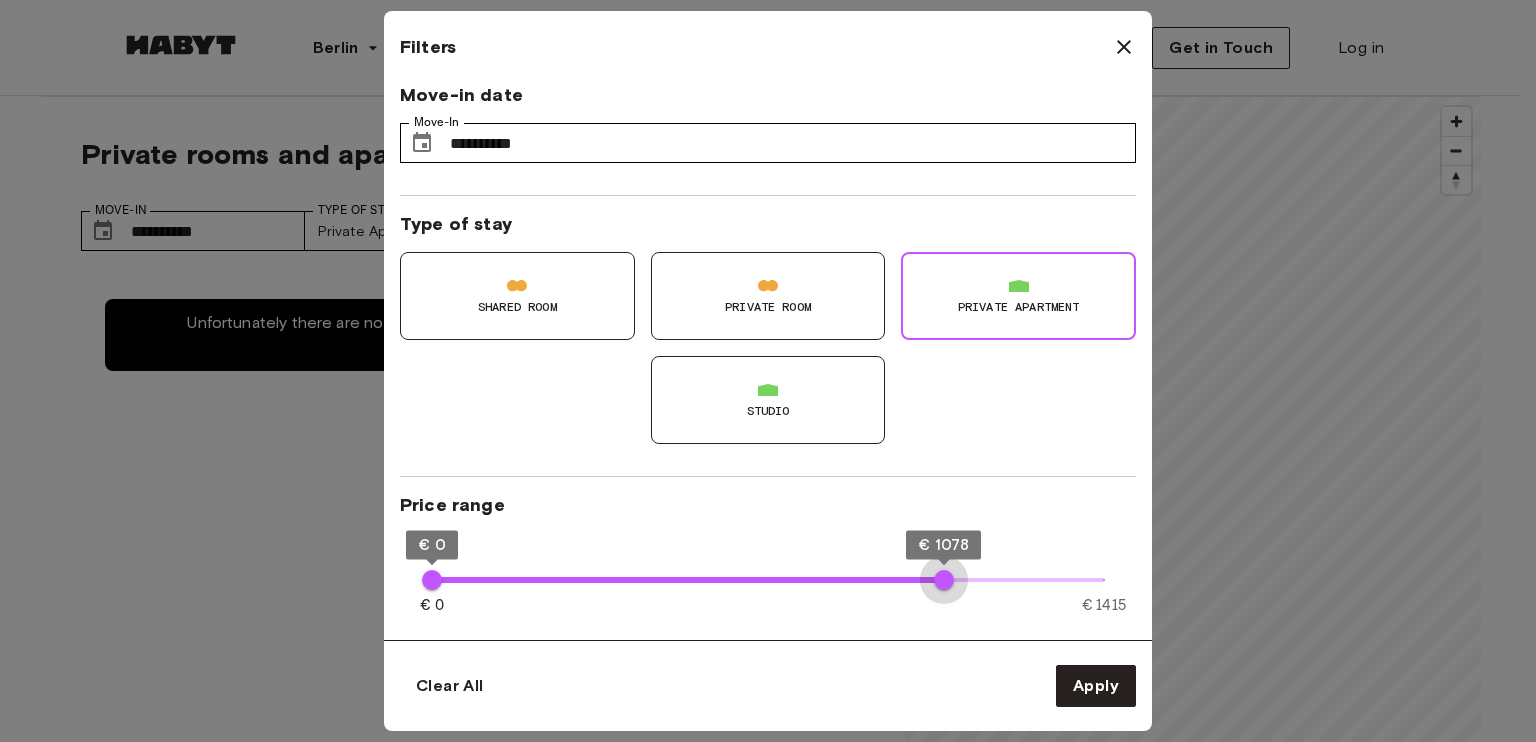 click on "€ 0 € 1415 € 0 € 1078" at bounding box center [768, 580] 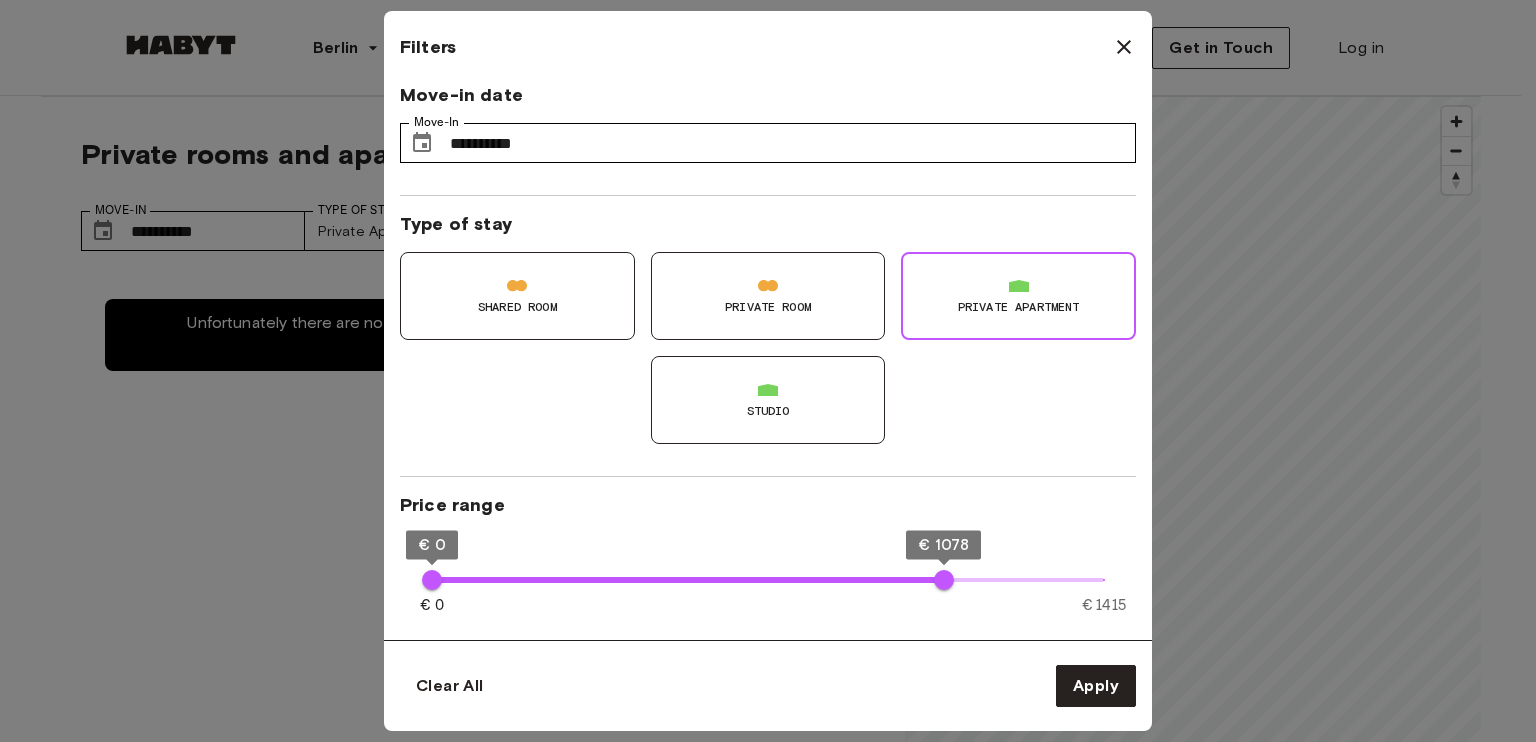 type on "**" 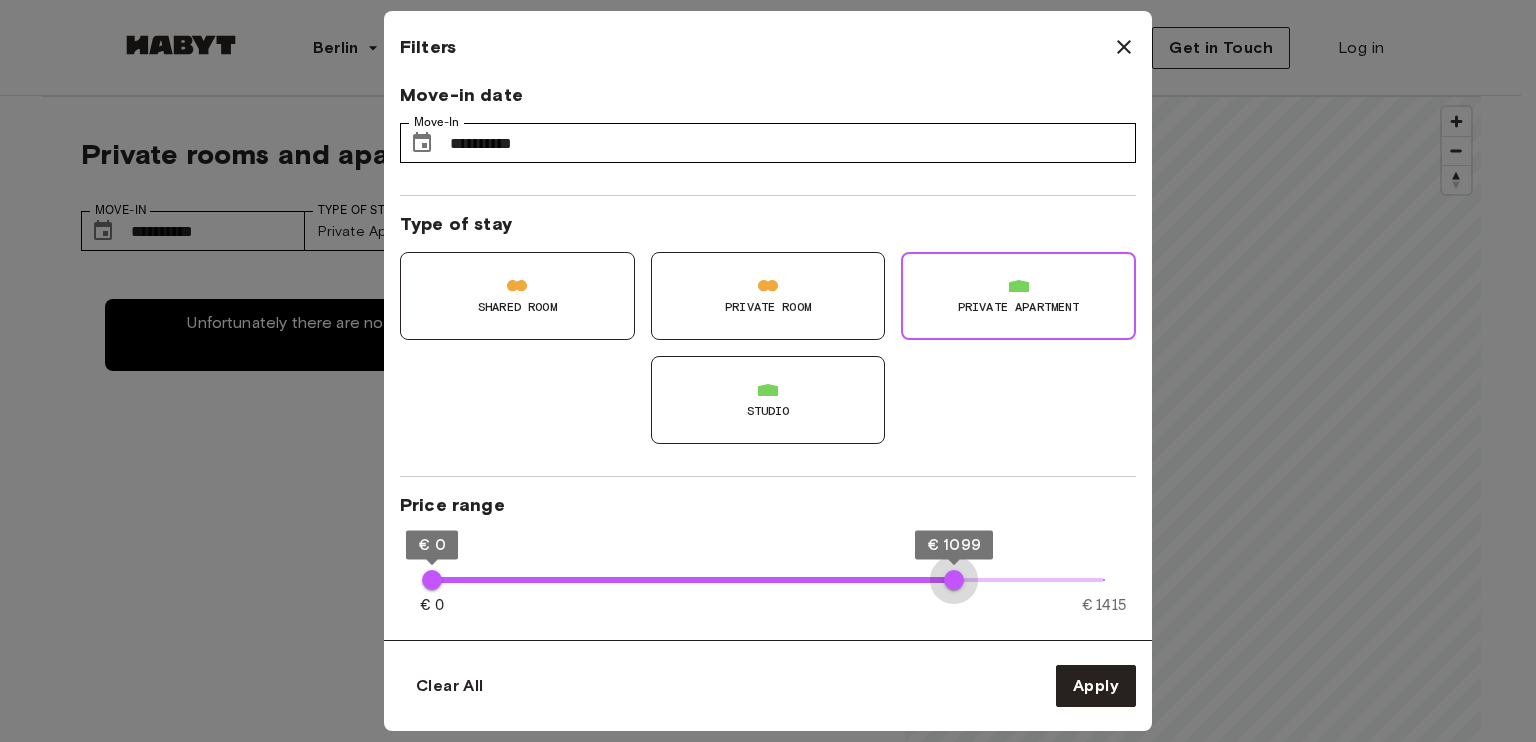 type on "****" 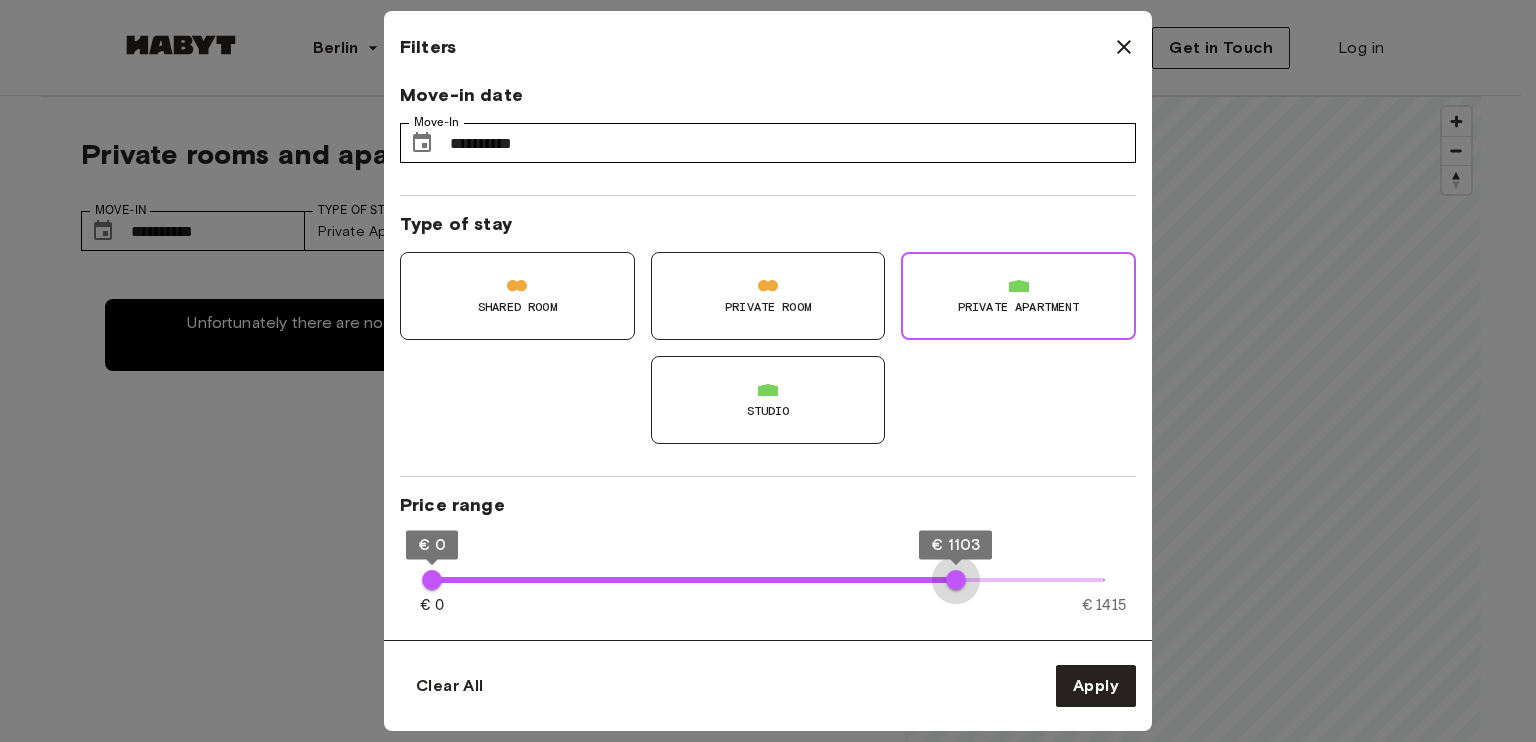 drag, startPoint x: 944, startPoint y: 572, endPoint x: 956, endPoint y: 575, distance: 12.369317 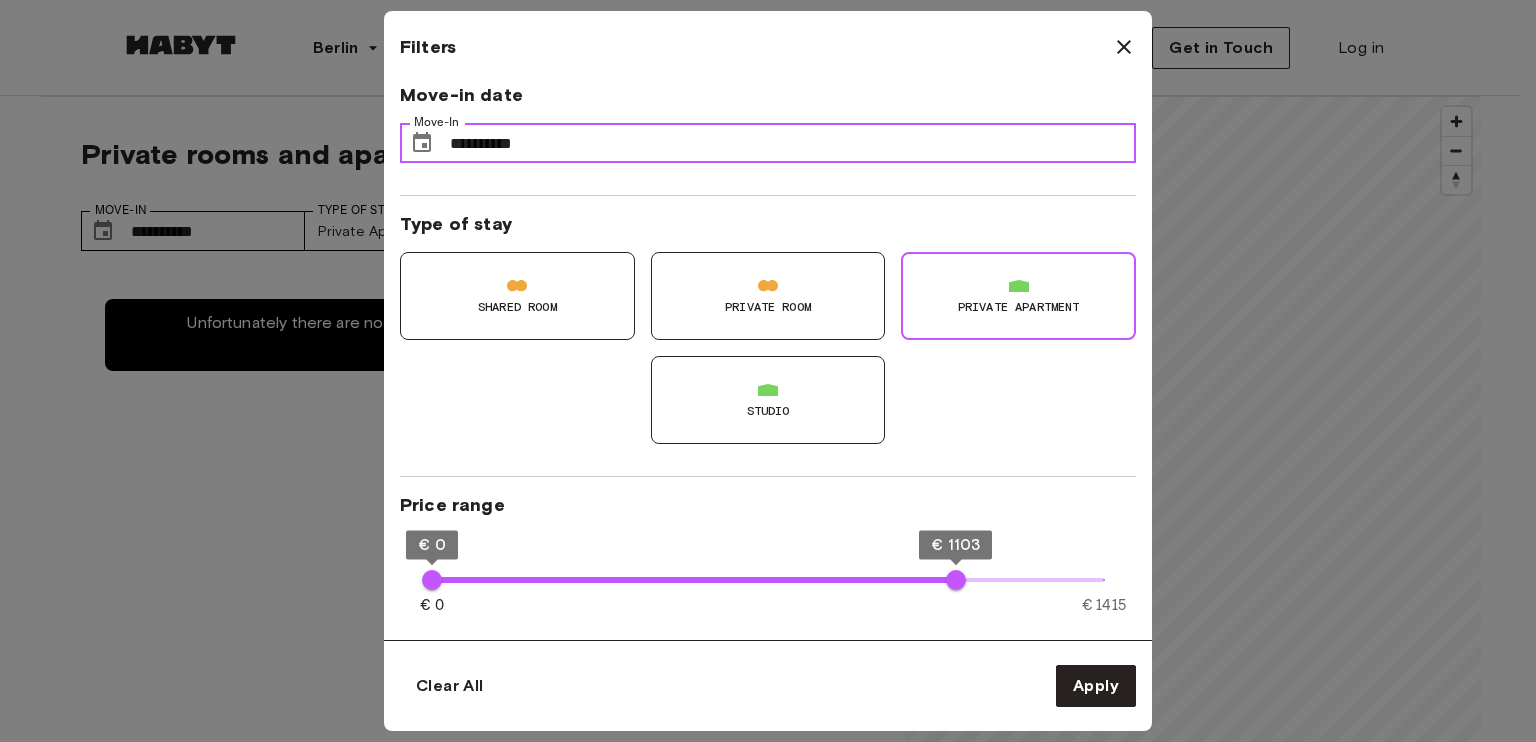click on "**********" at bounding box center [793, 143] 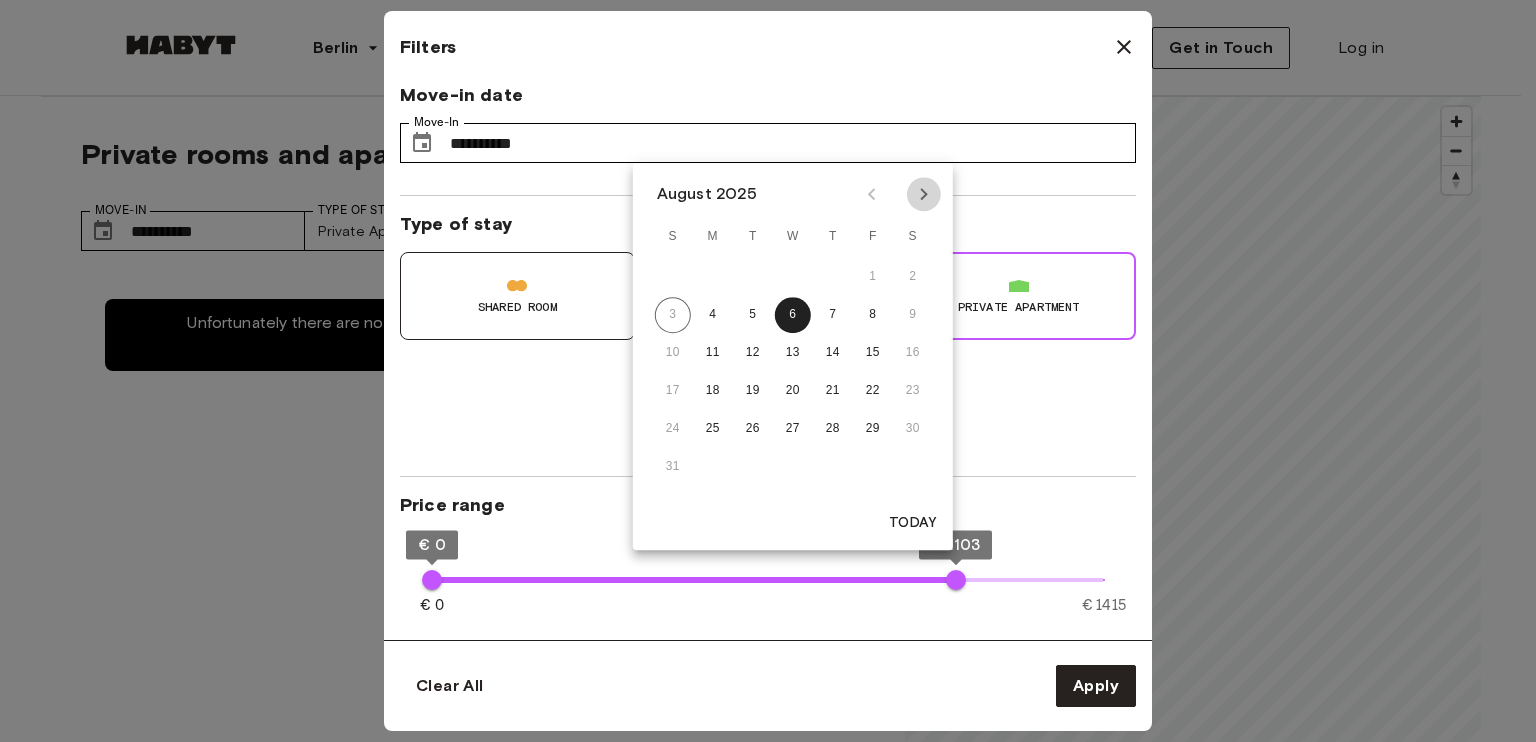 click 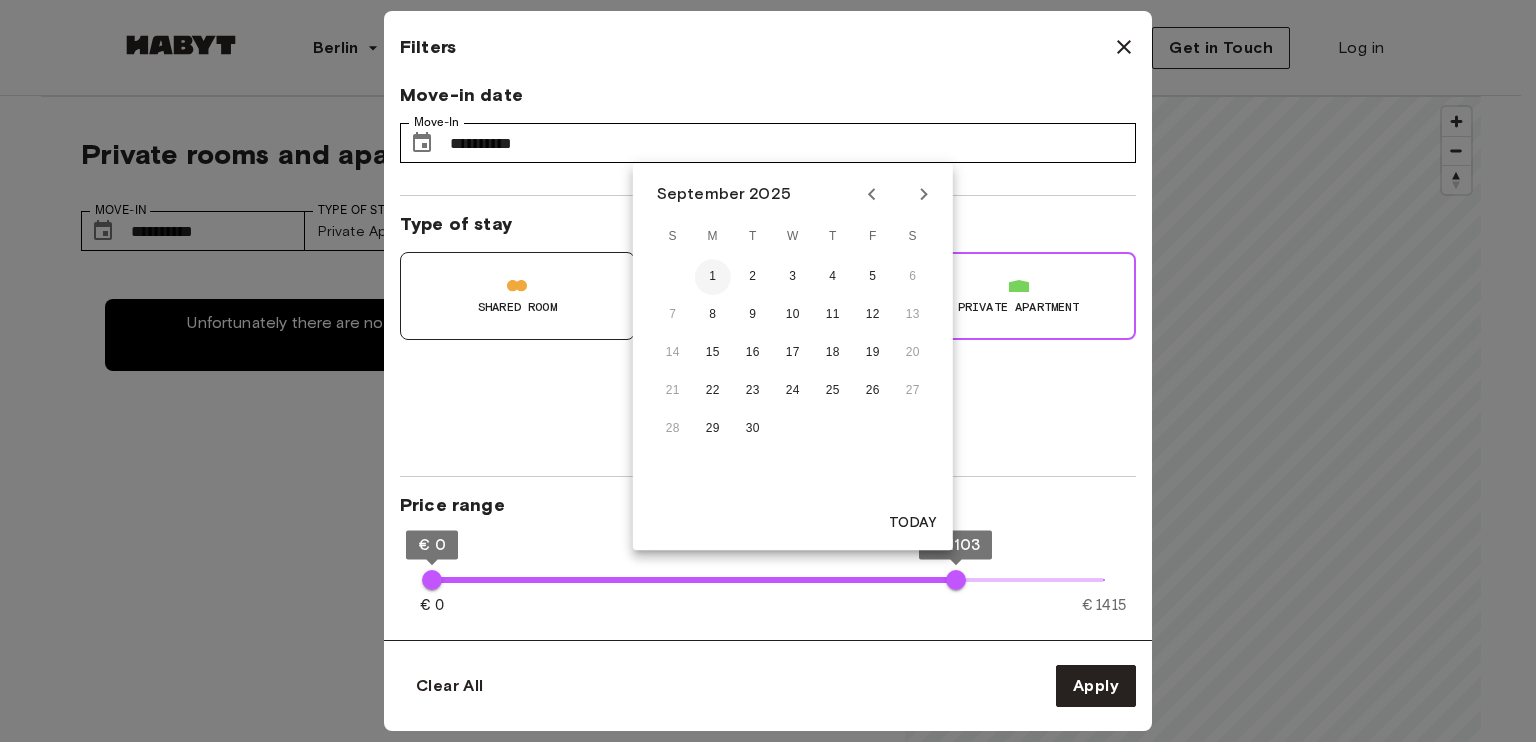 click on "1" at bounding box center (713, 277) 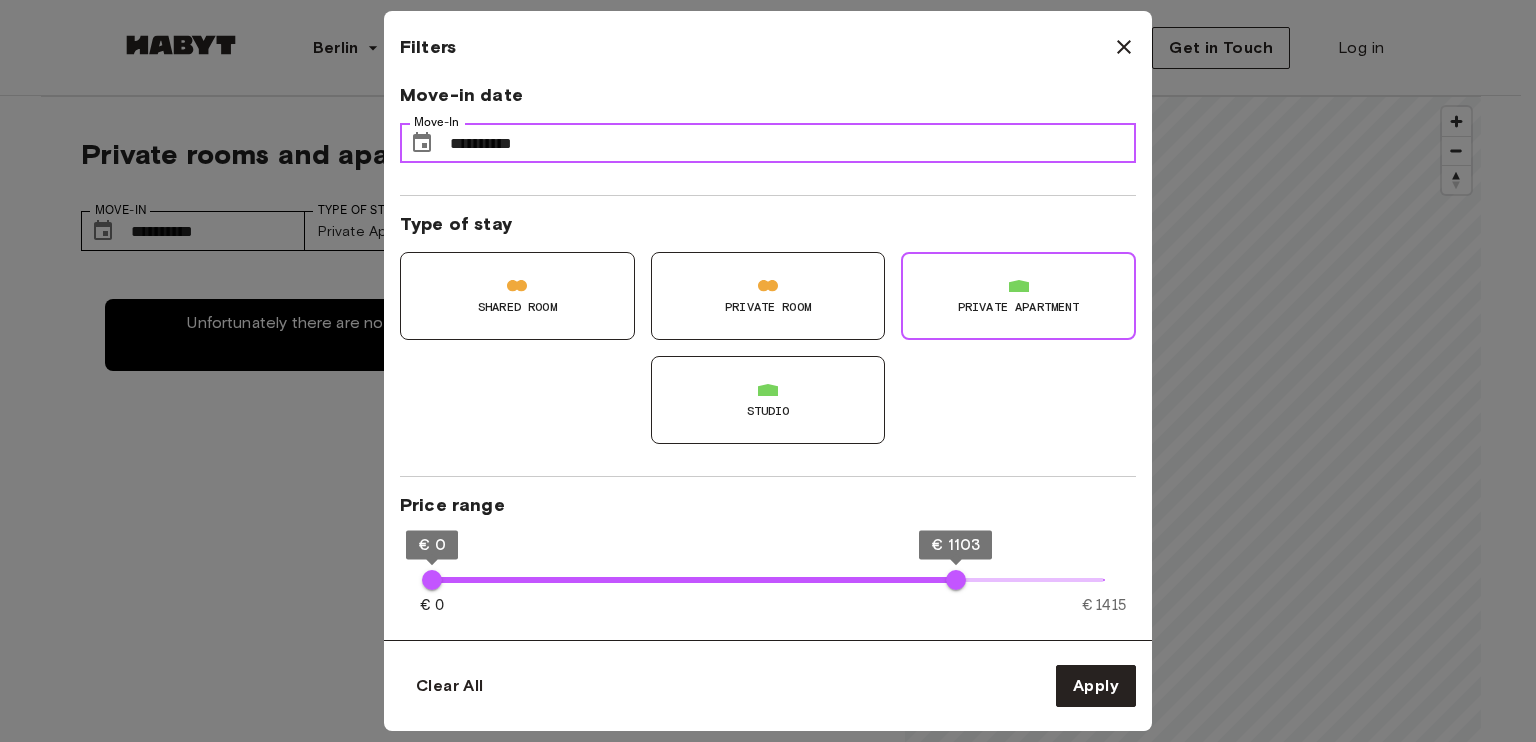 type on "**" 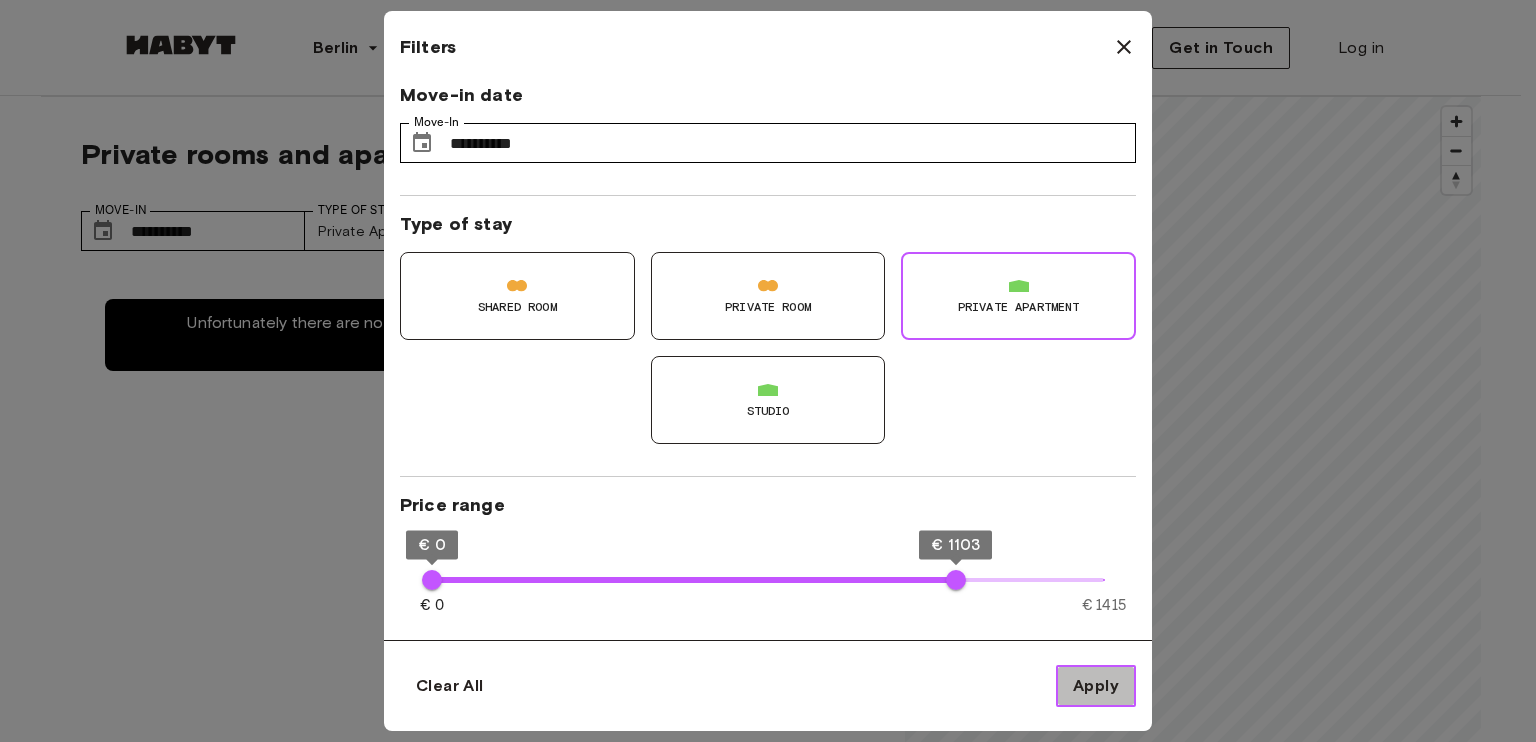 click on "Apply" at bounding box center [1096, 686] 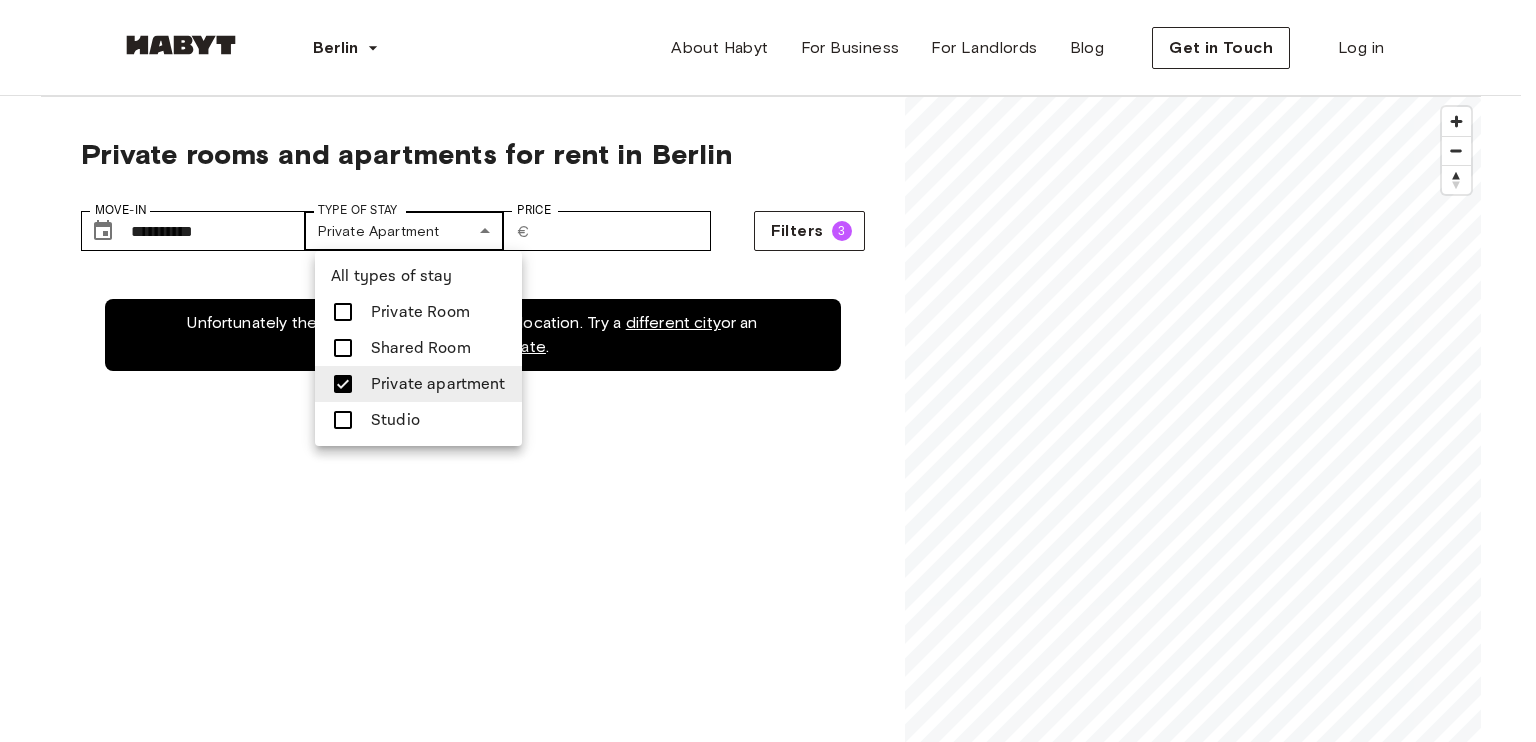 click on "**********" at bounding box center [768, 2378] 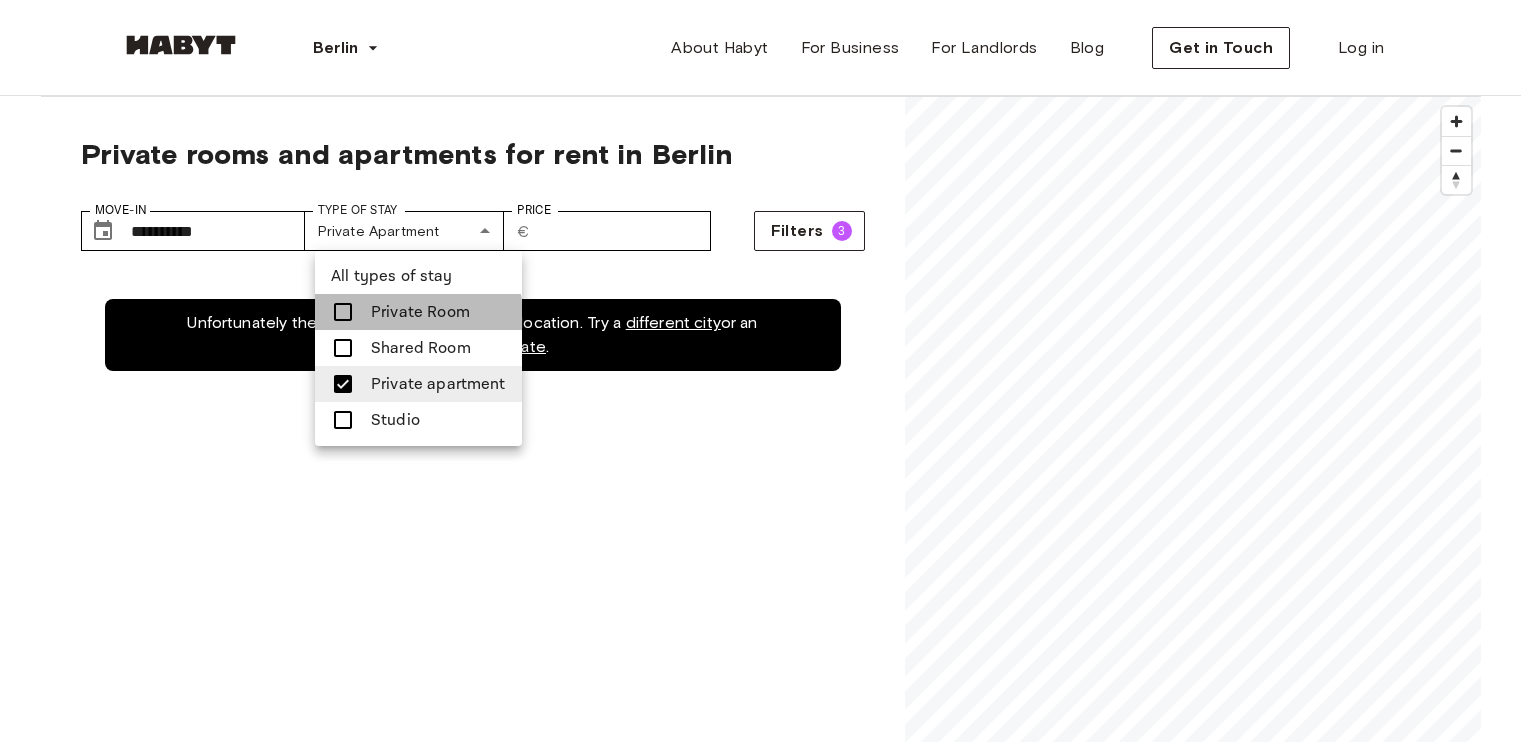 click on "Private Room" at bounding box center [420, 312] 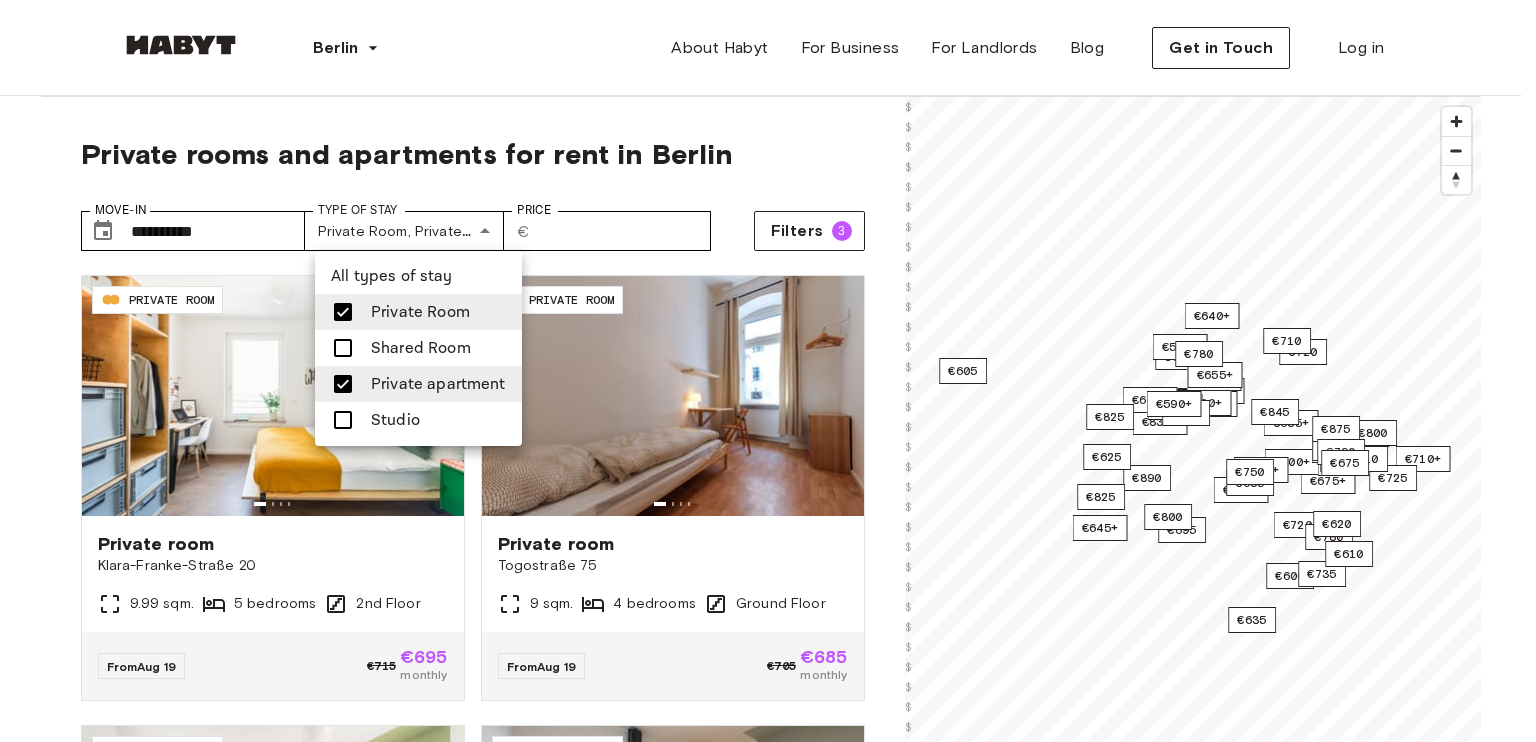 click at bounding box center (768, 371) 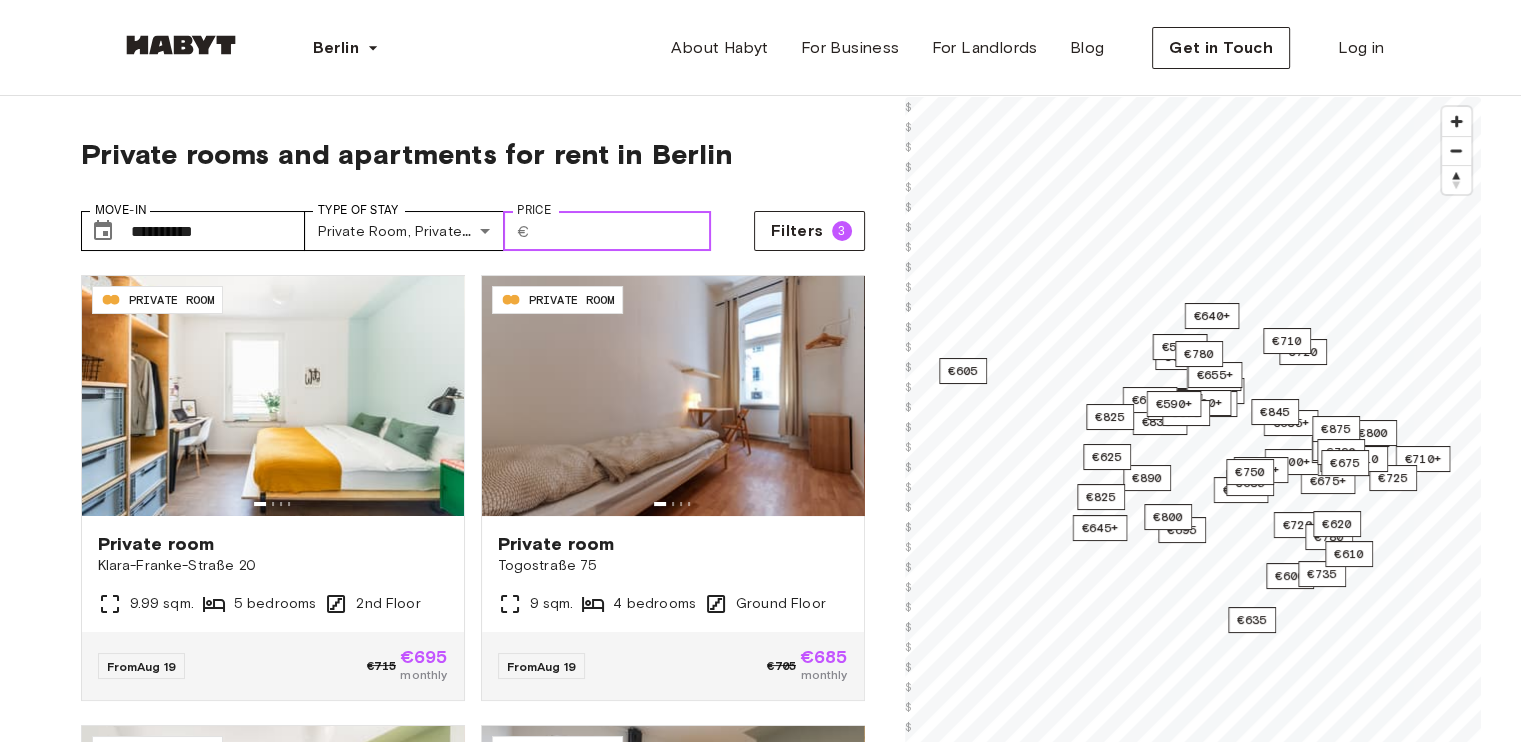 click on "****" at bounding box center [624, 231] 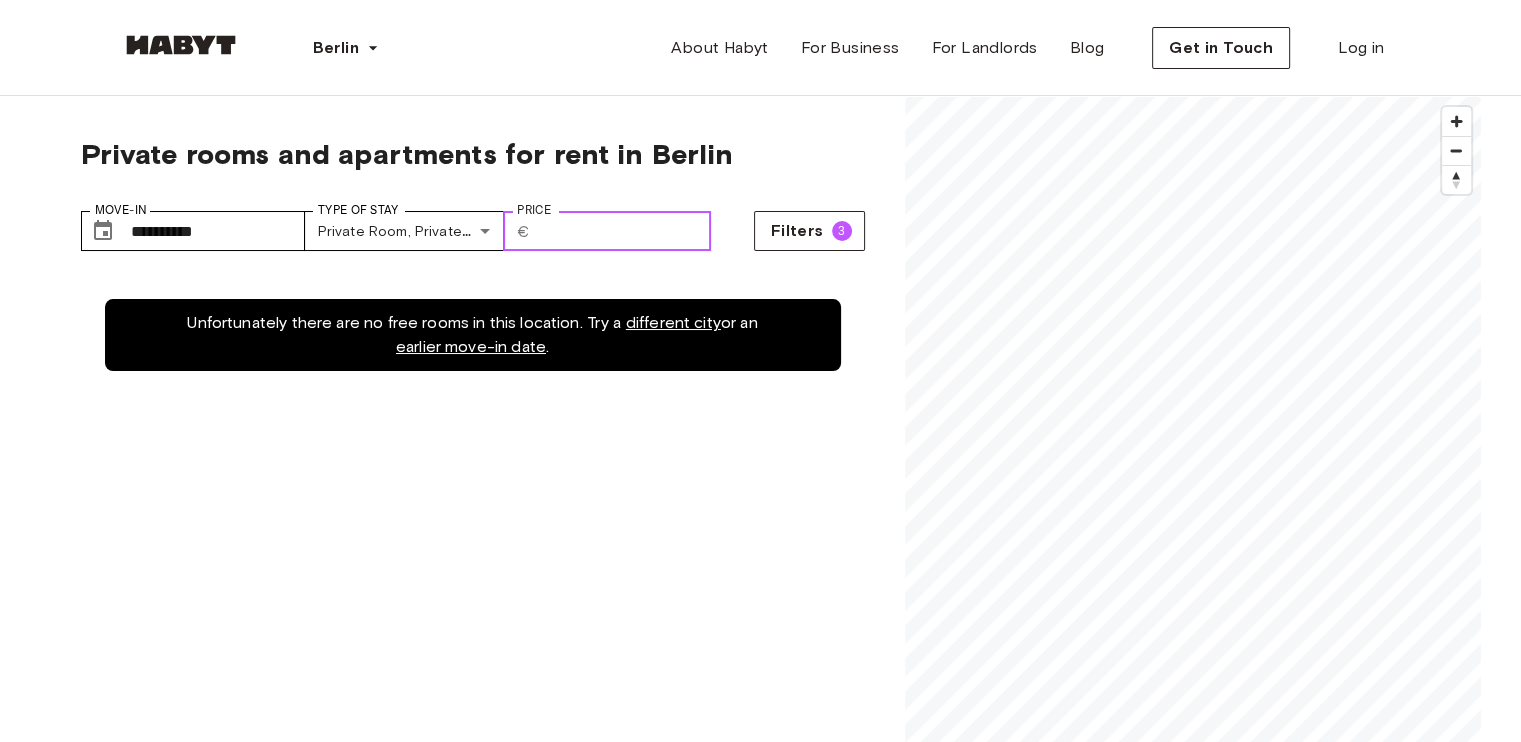 type on "*" 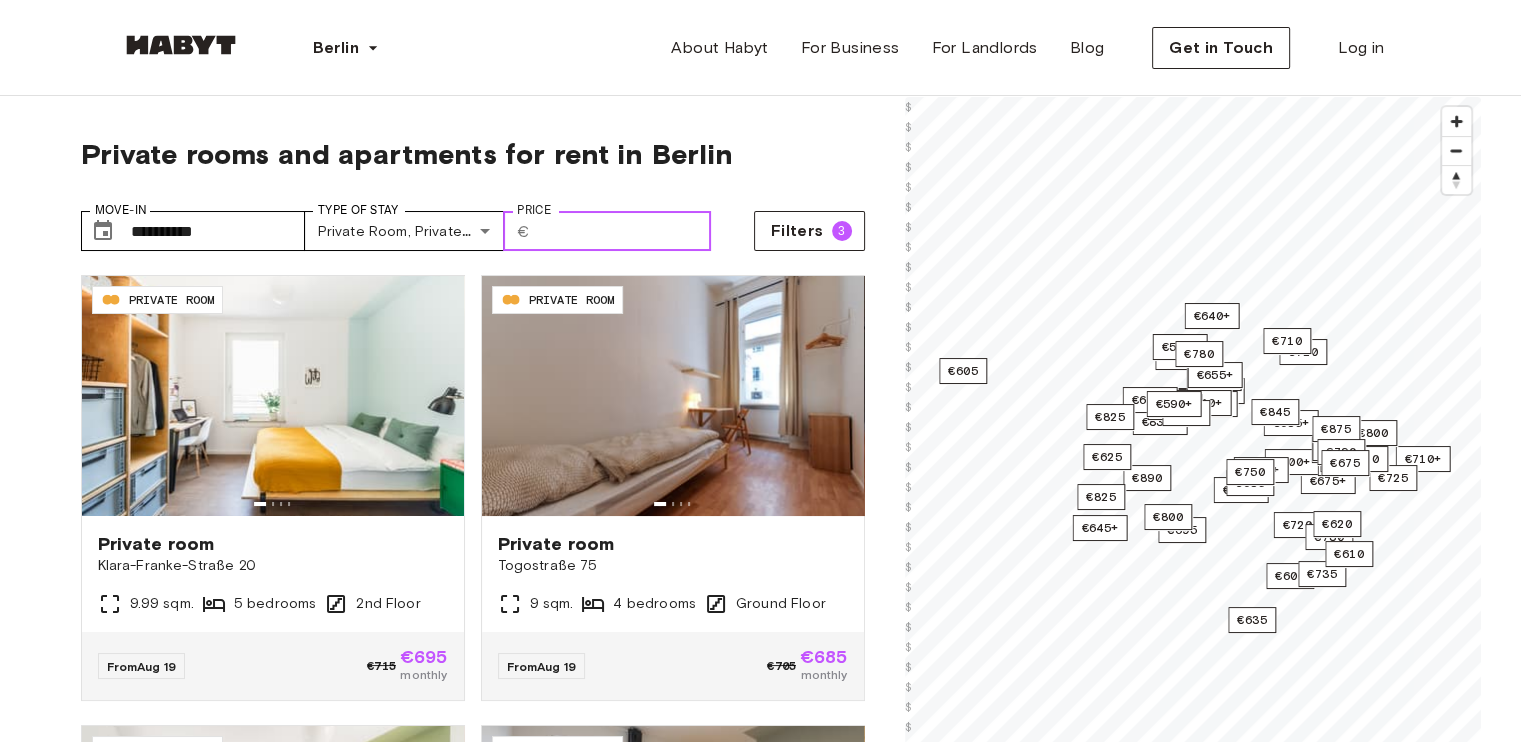 type on "*" 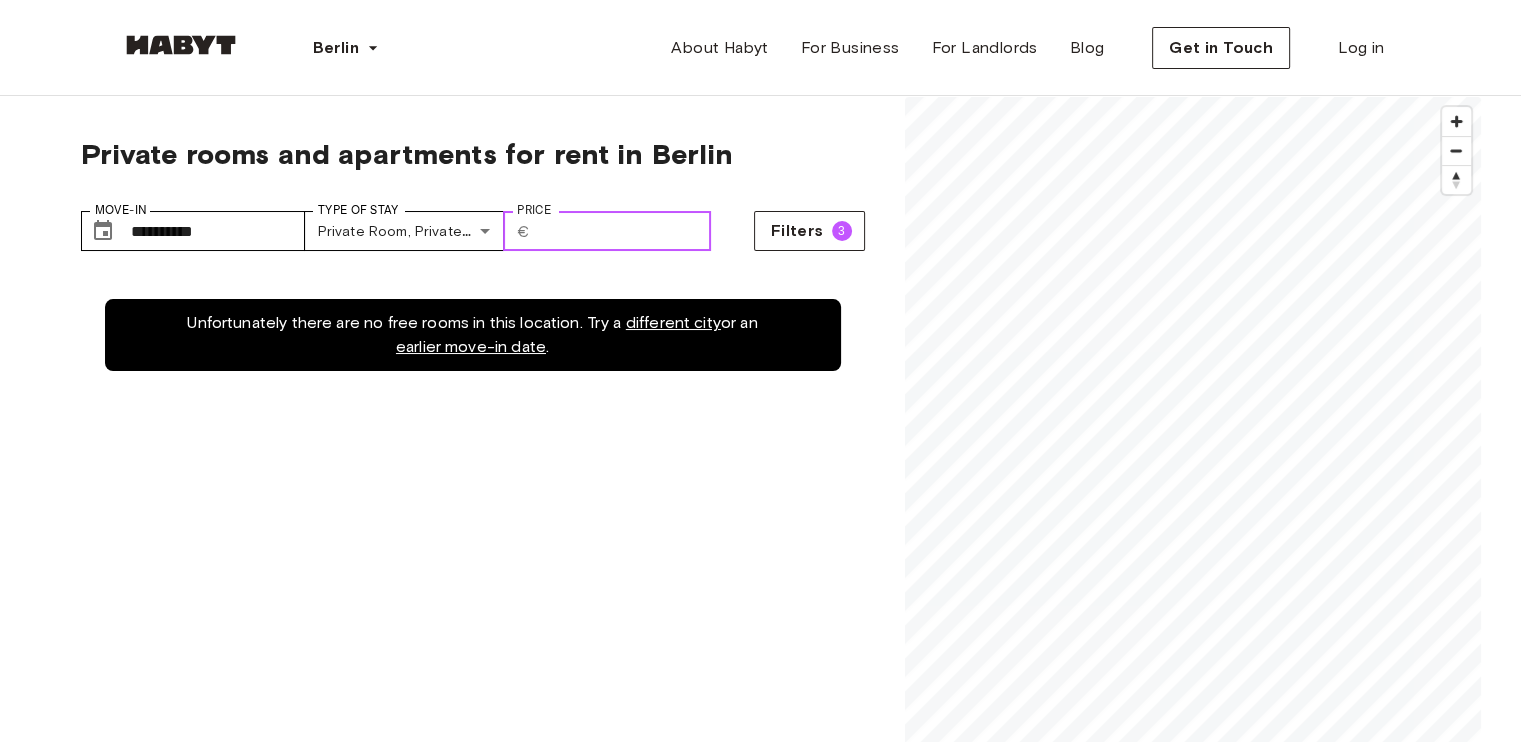 scroll, scrollTop: 4, scrollLeft: 0, axis: vertical 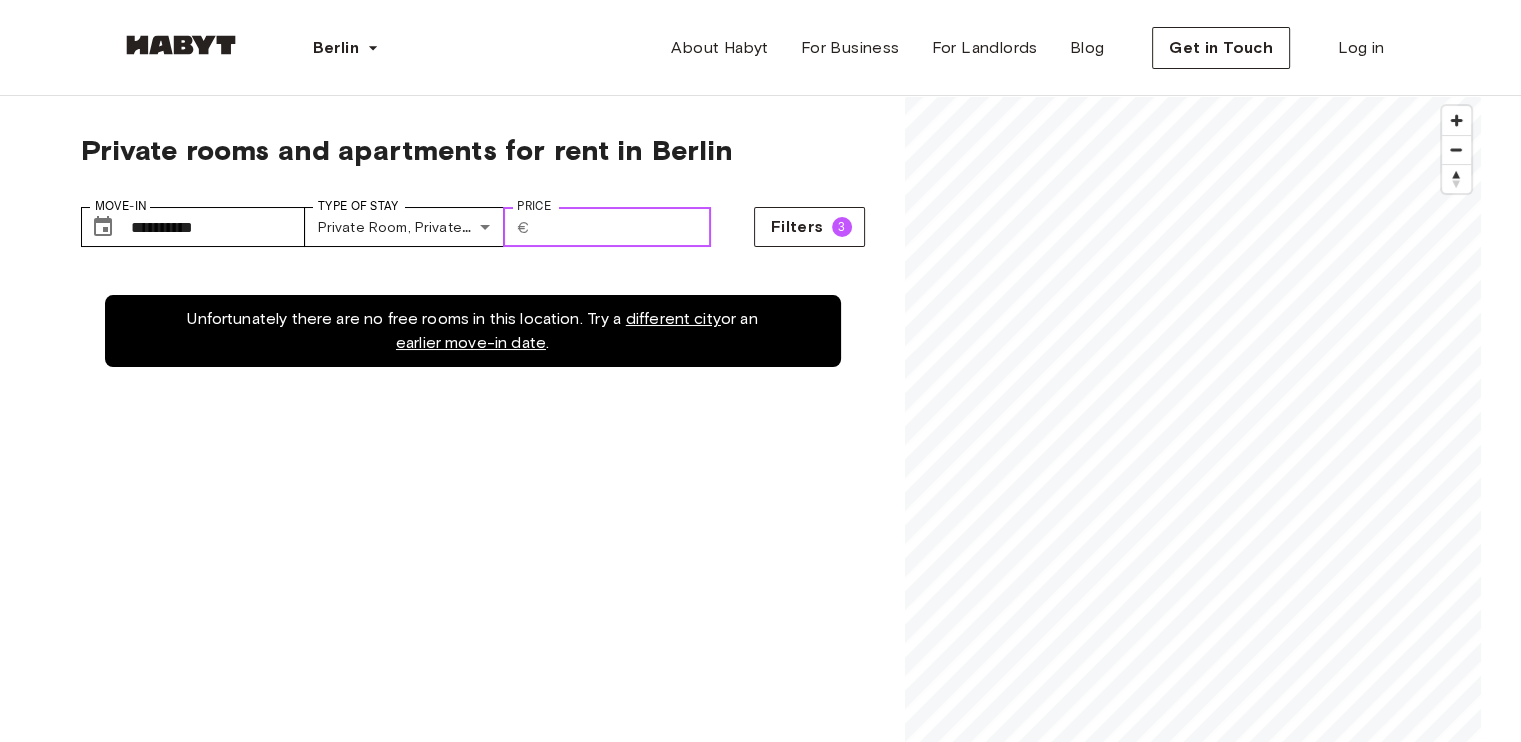 click on "**" at bounding box center (624, 227) 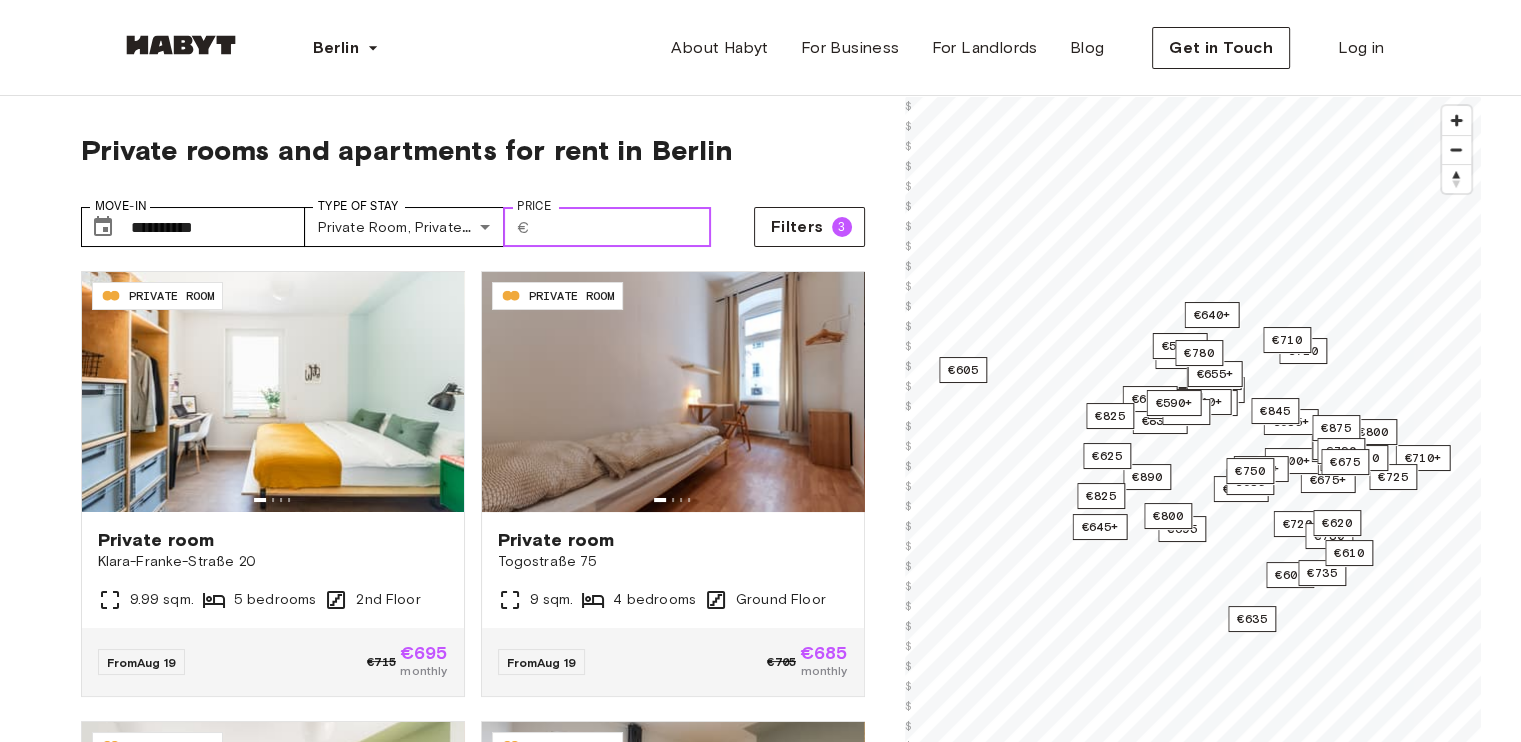 type 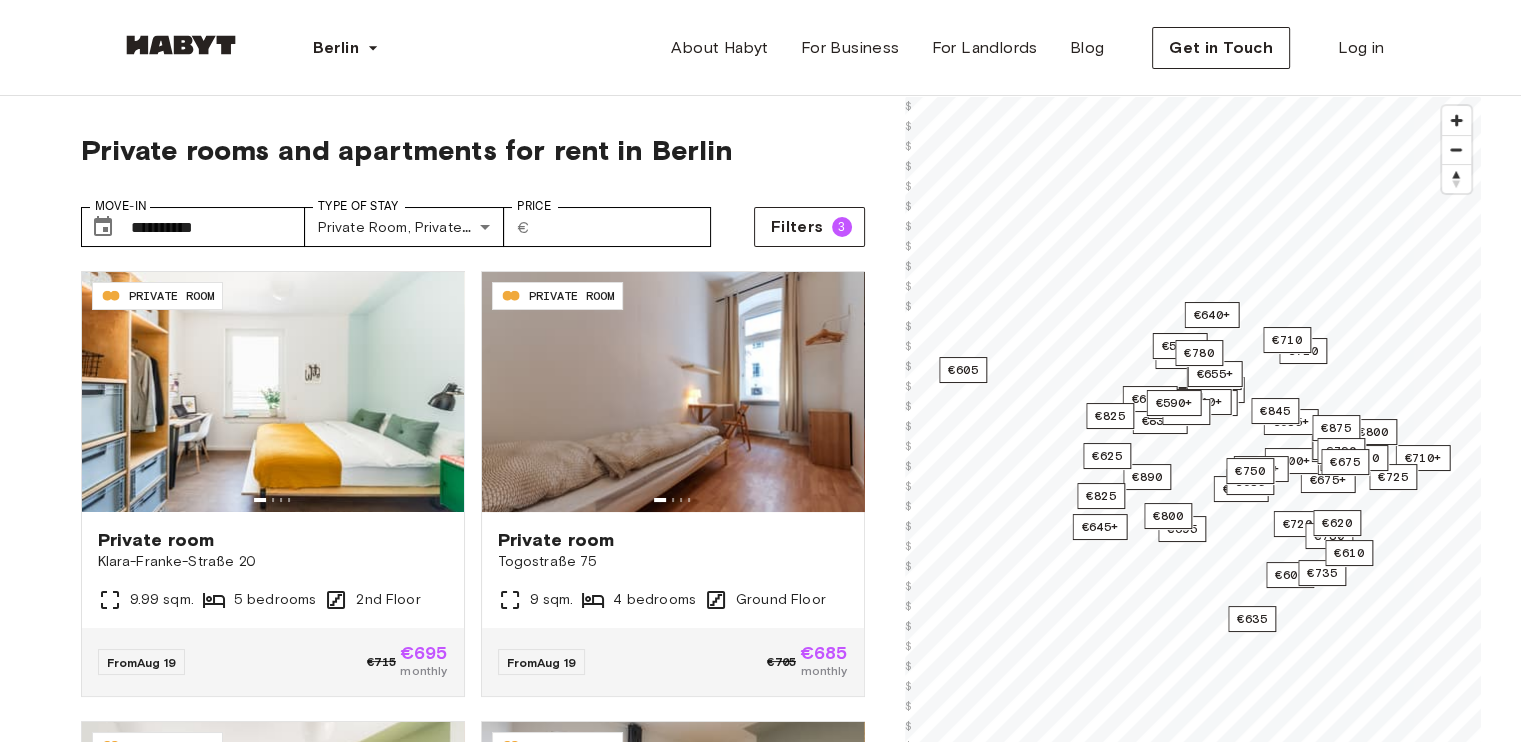 click on "**********" at bounding box center [473, 219] 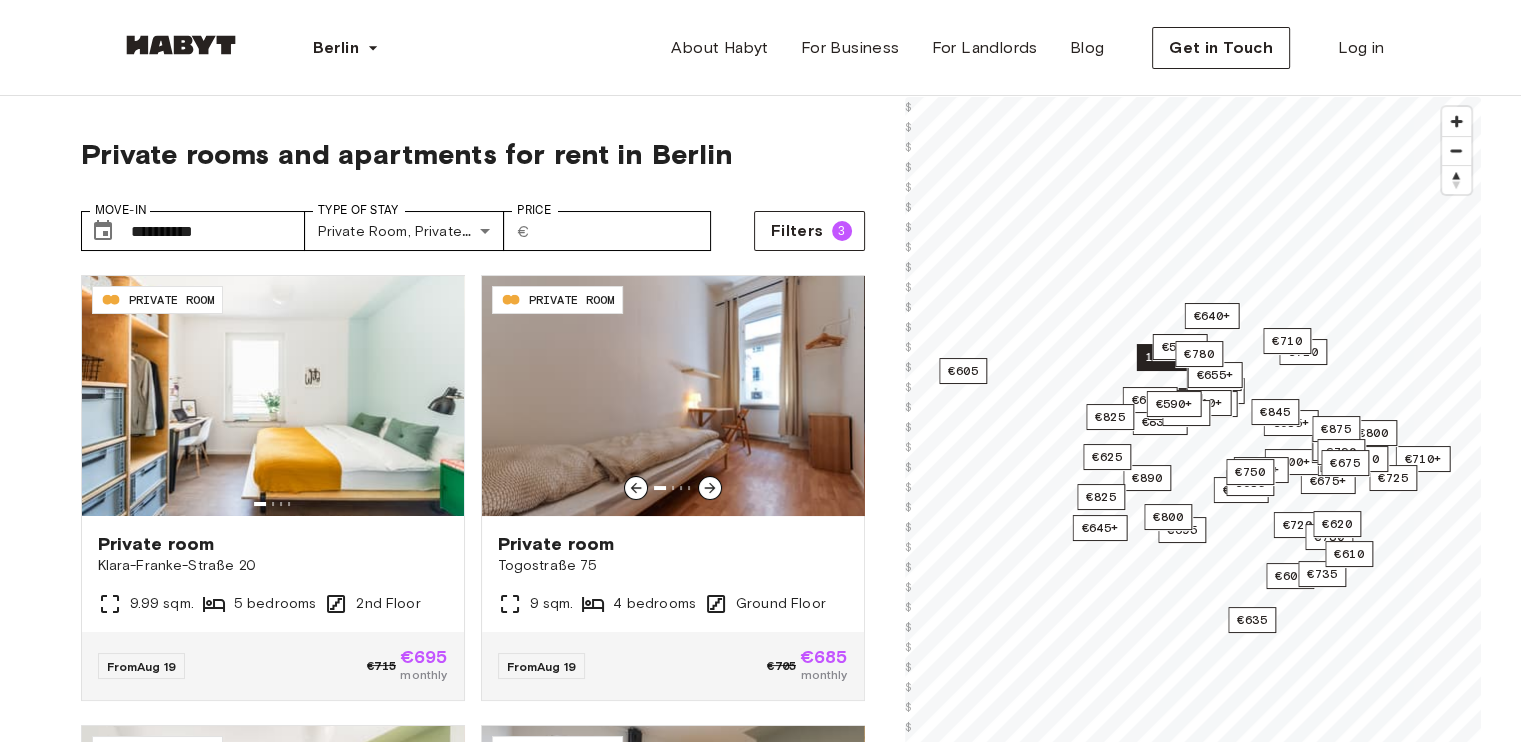 scroll, scrollTop: 0, scrollLeft: 0, axis: both 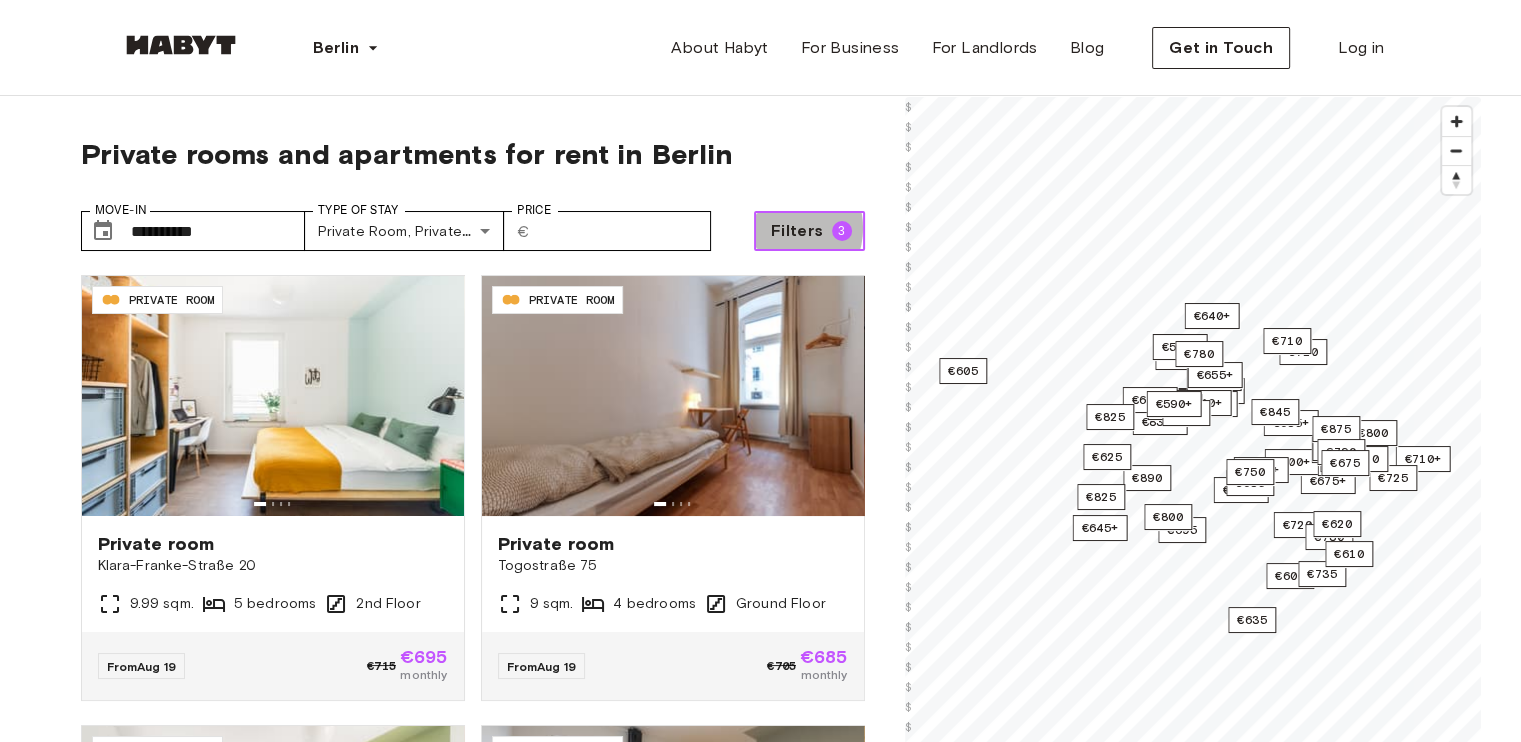 click on "Filters" at bounding box center (797, 231) 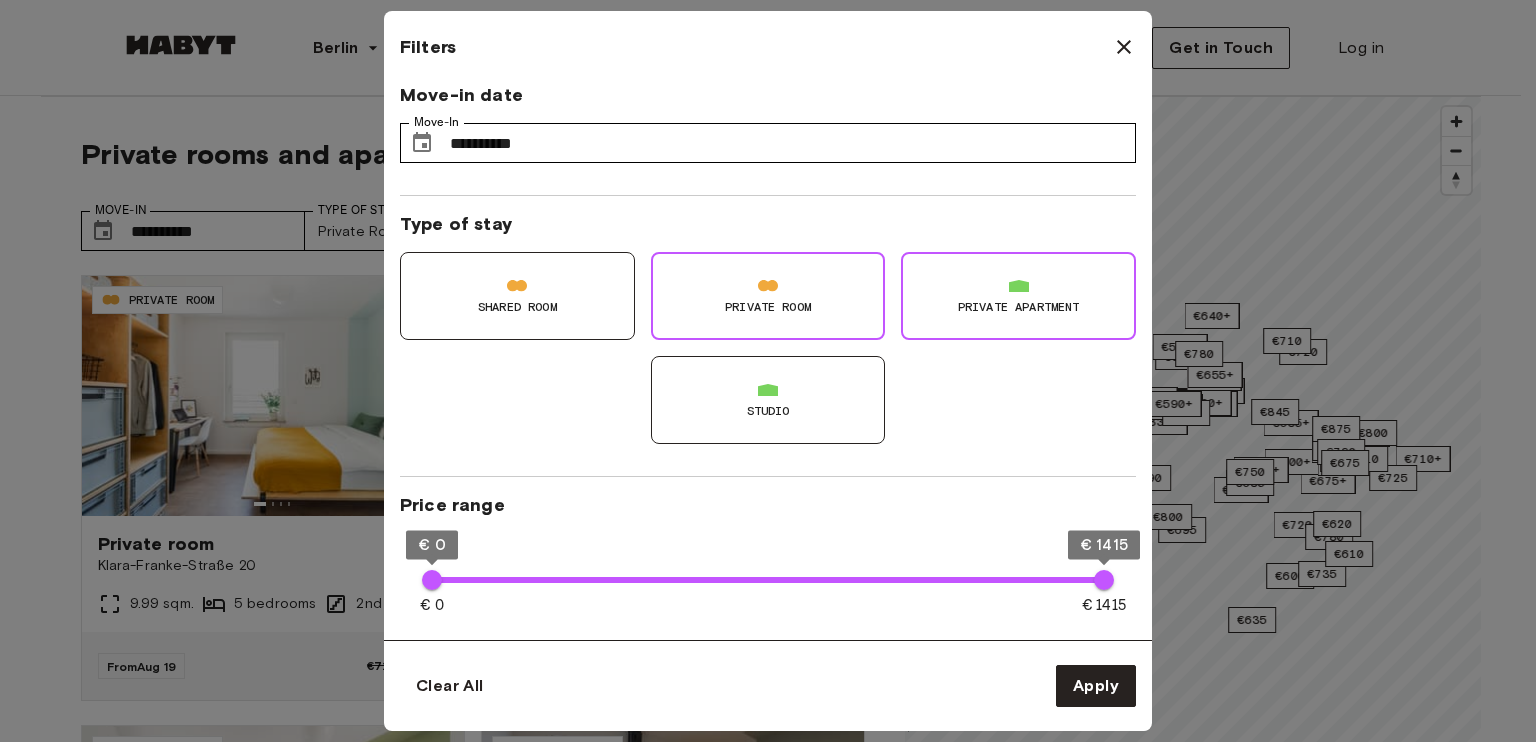 type on "***" 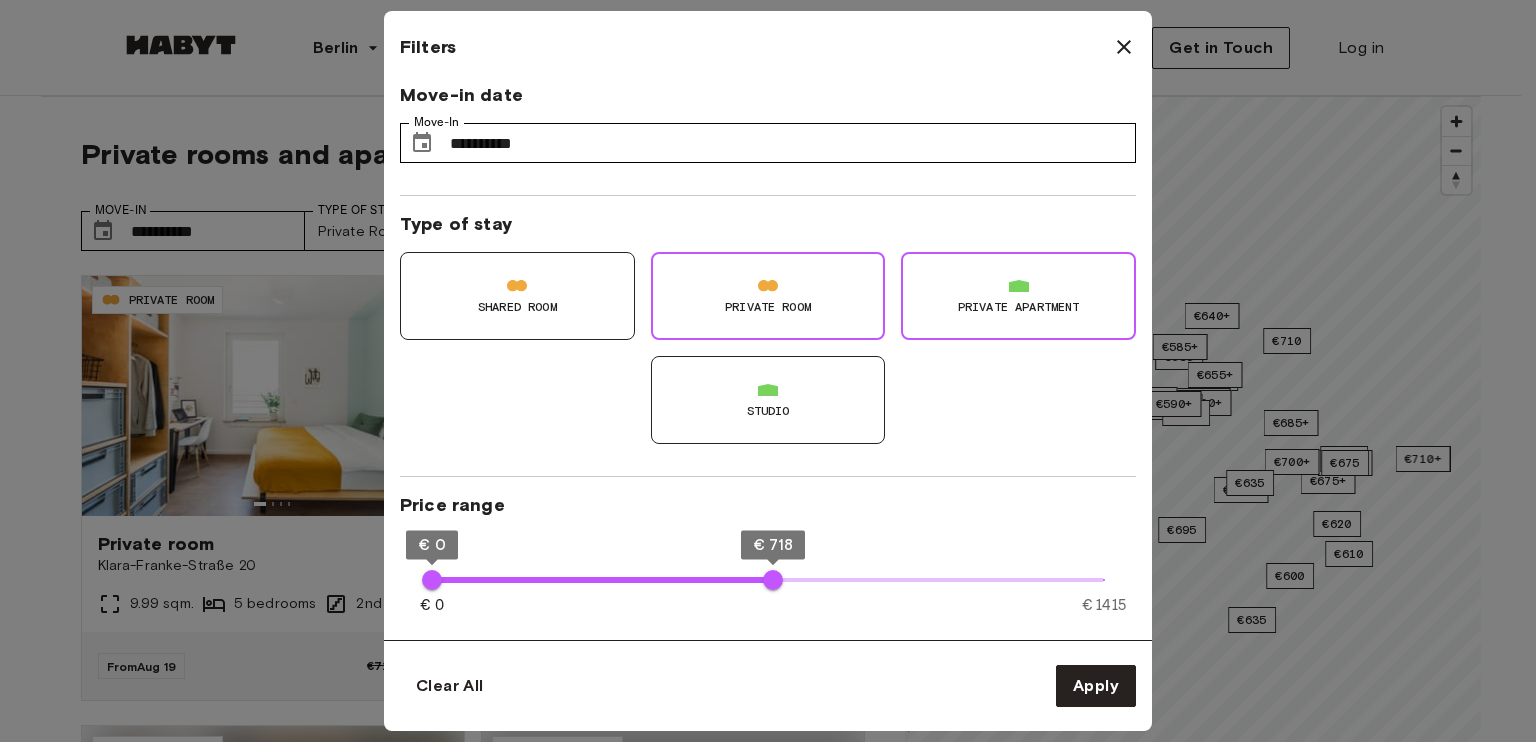 type on "**" 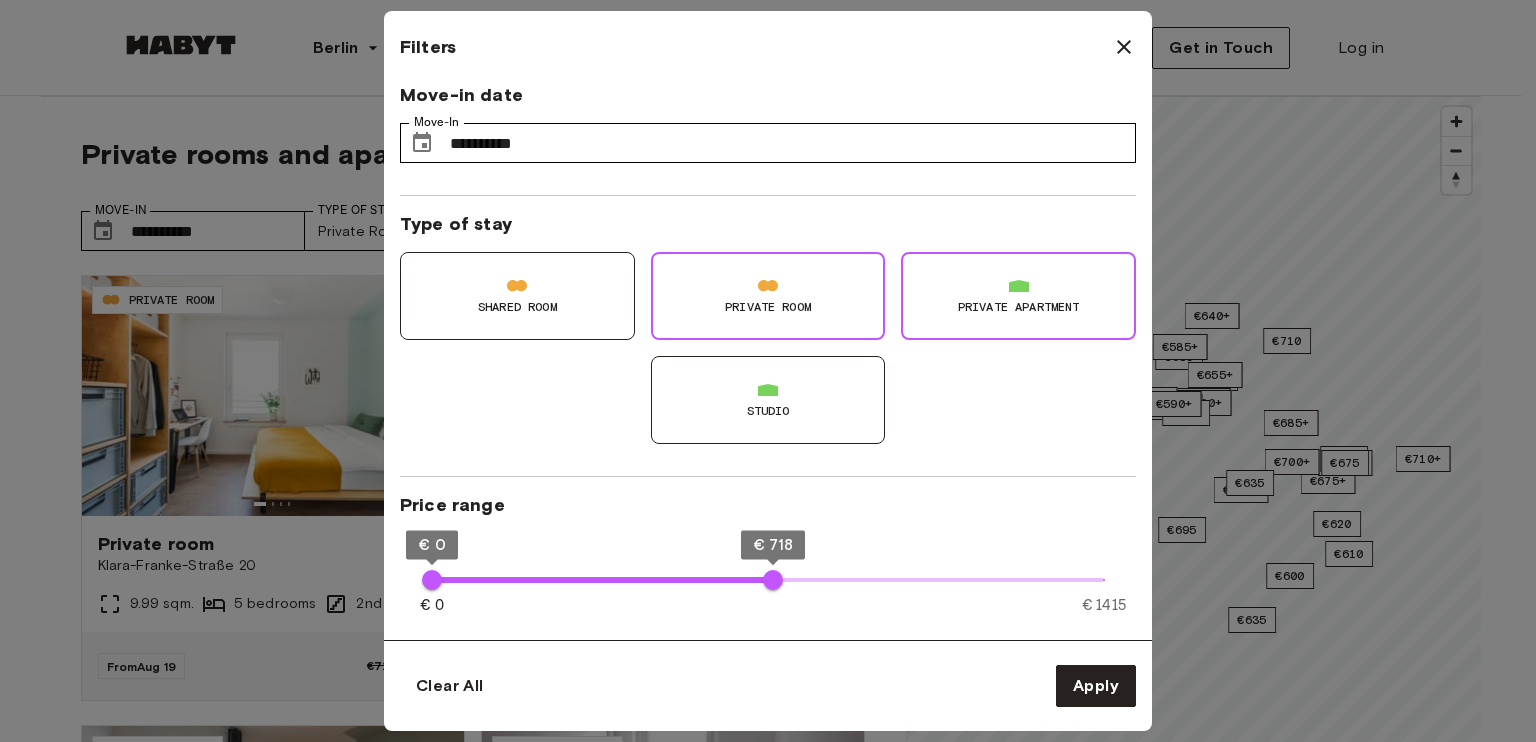type on "***" 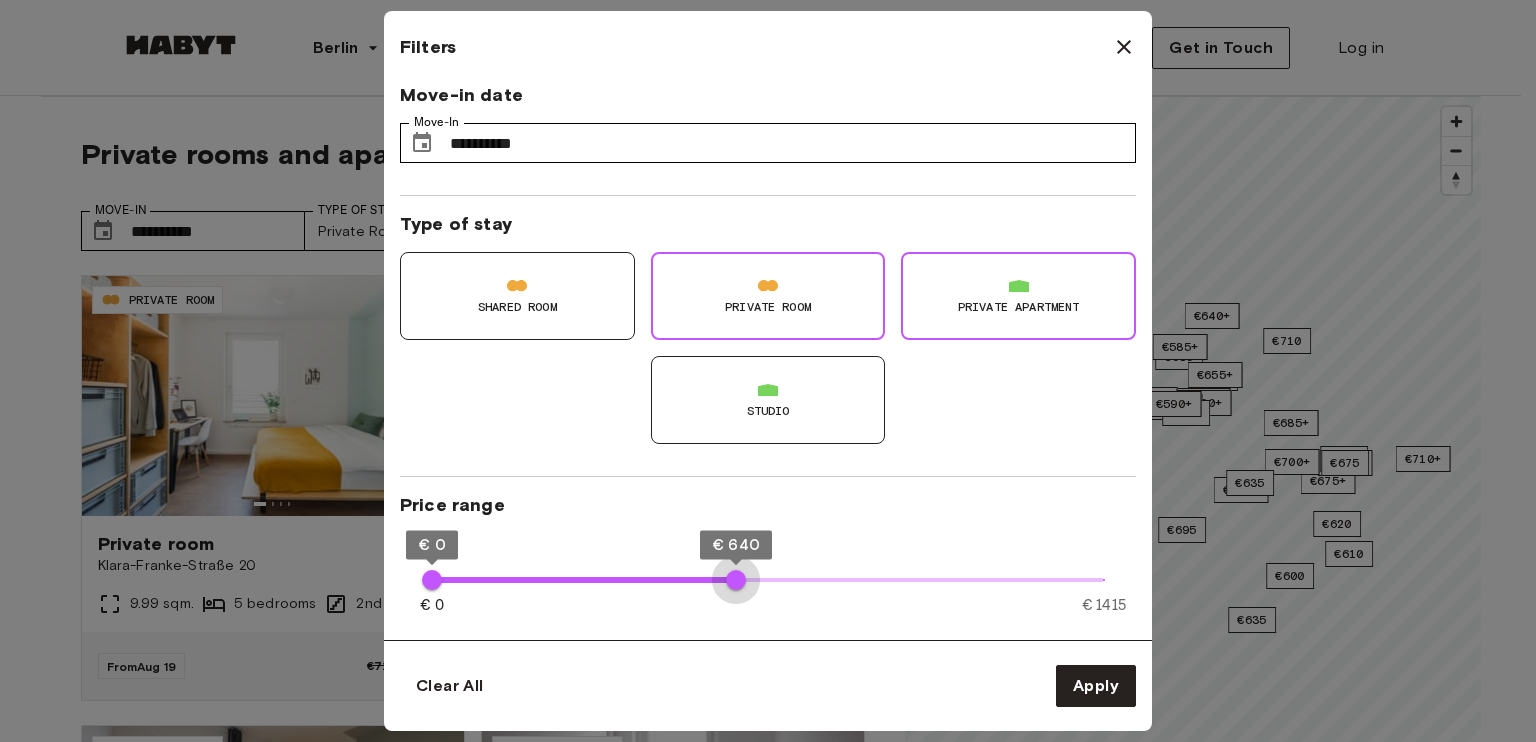 click on "€ 0 € 1415 € 0 € 640" at bounding box center [768, 580] 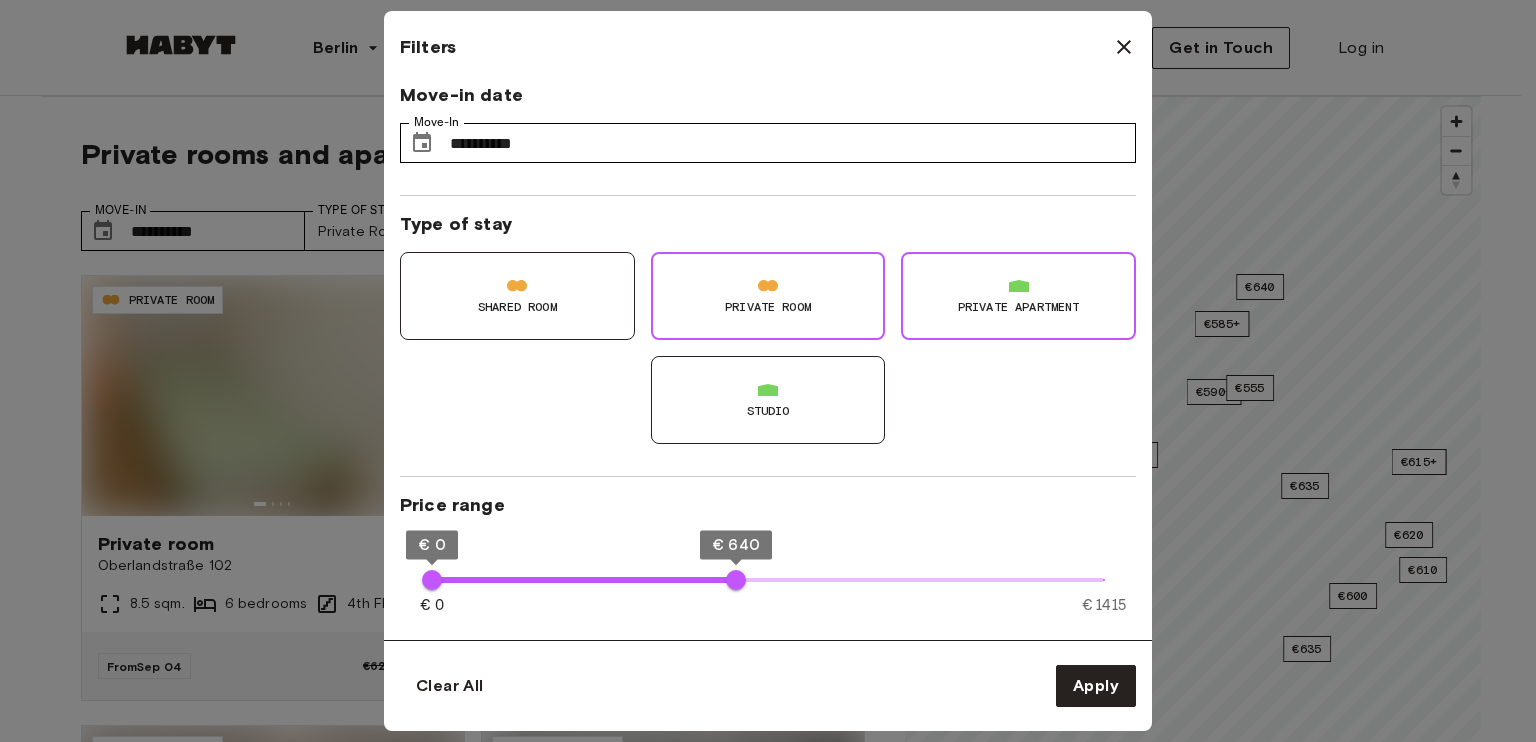 type on "**" 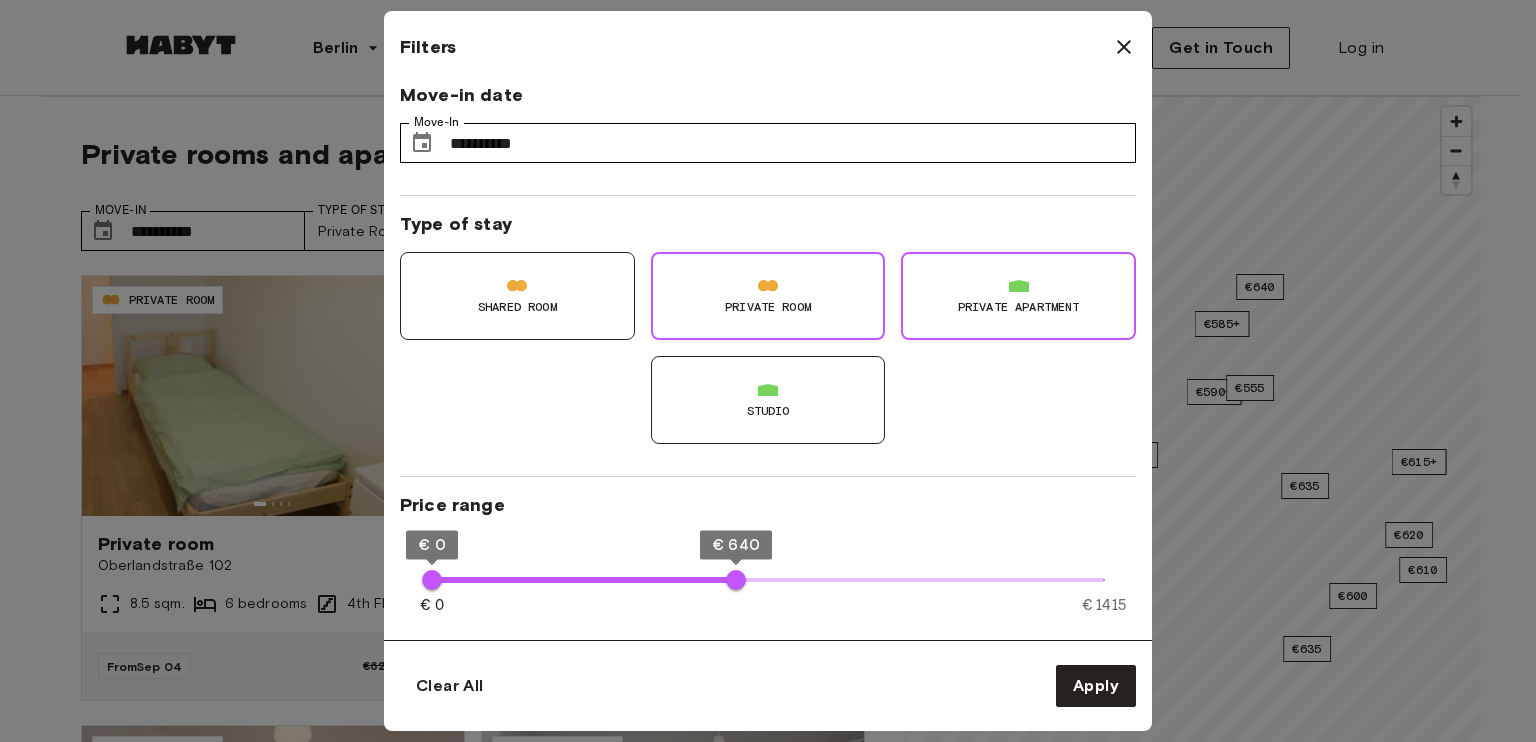 type on "***" 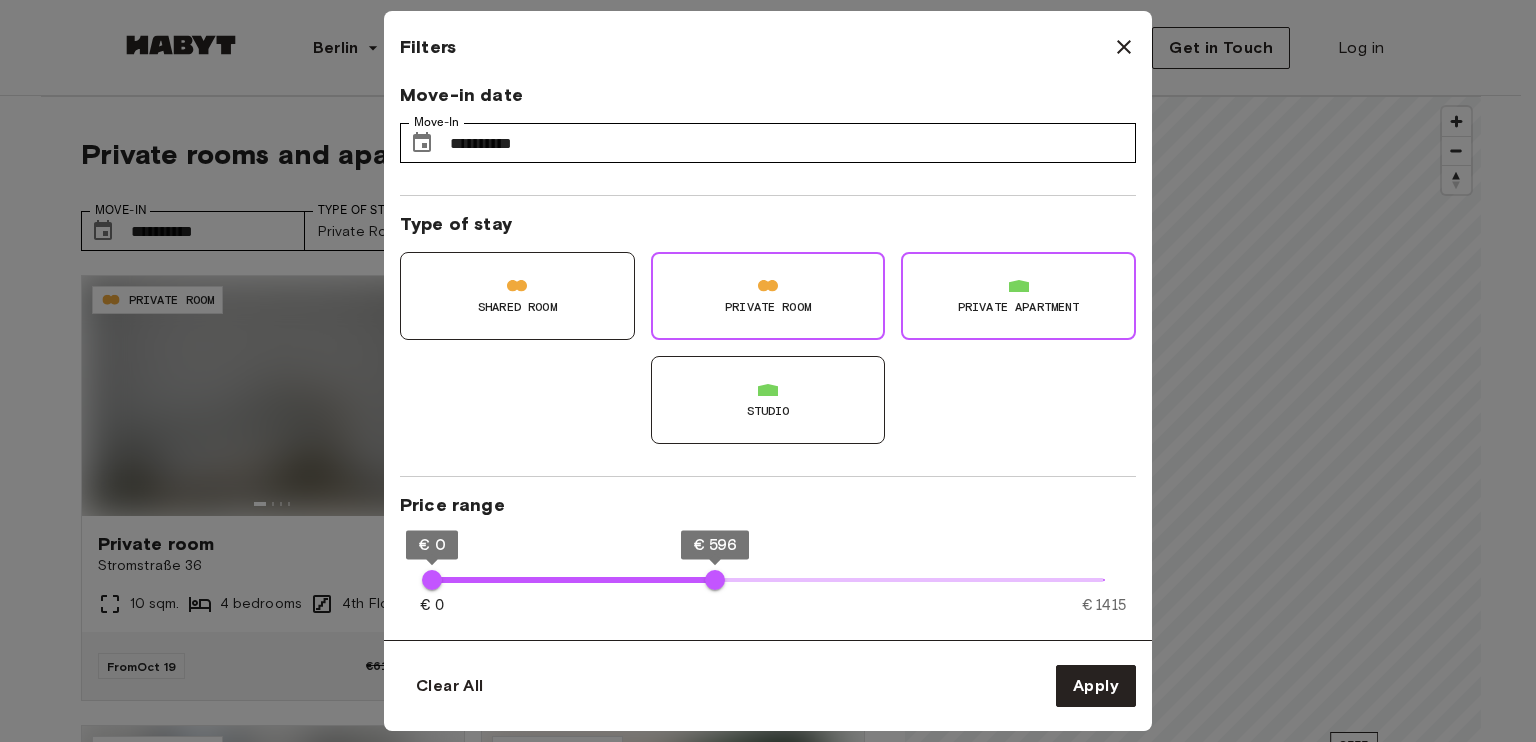 type on "**" 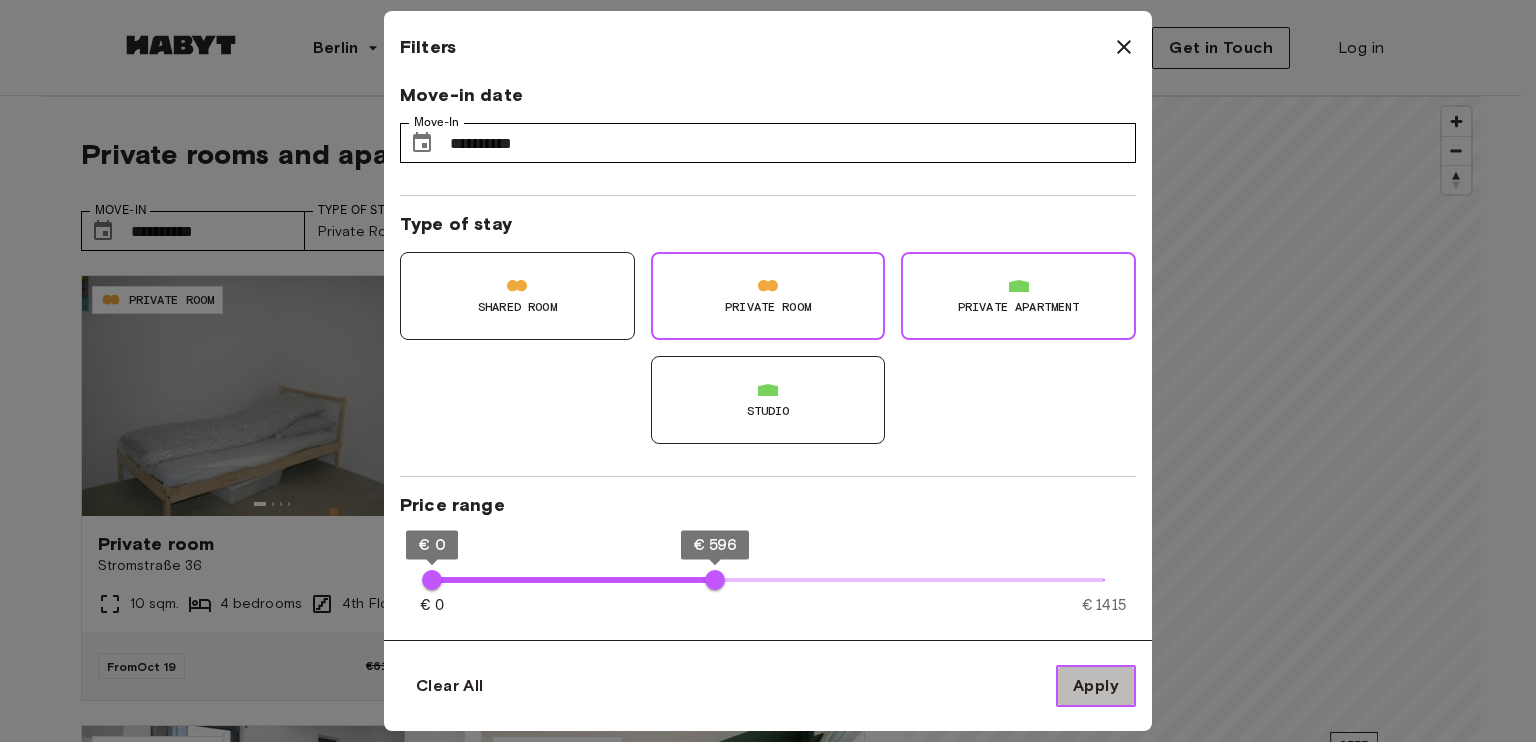 click on "Apply" at bounding box center [1096, 686] 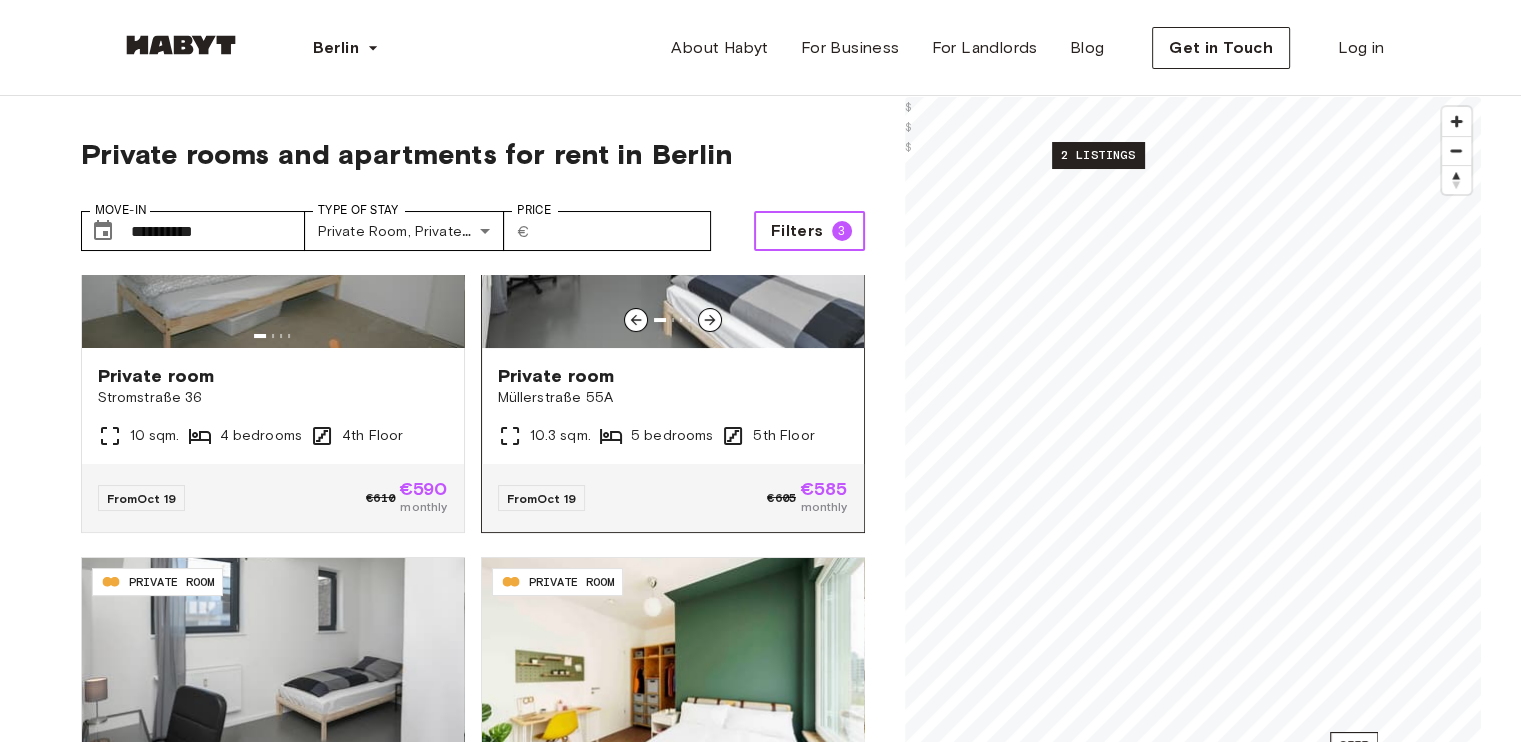 scroll, scrollTop: 188, scrollLeft: 0, axis: vertical 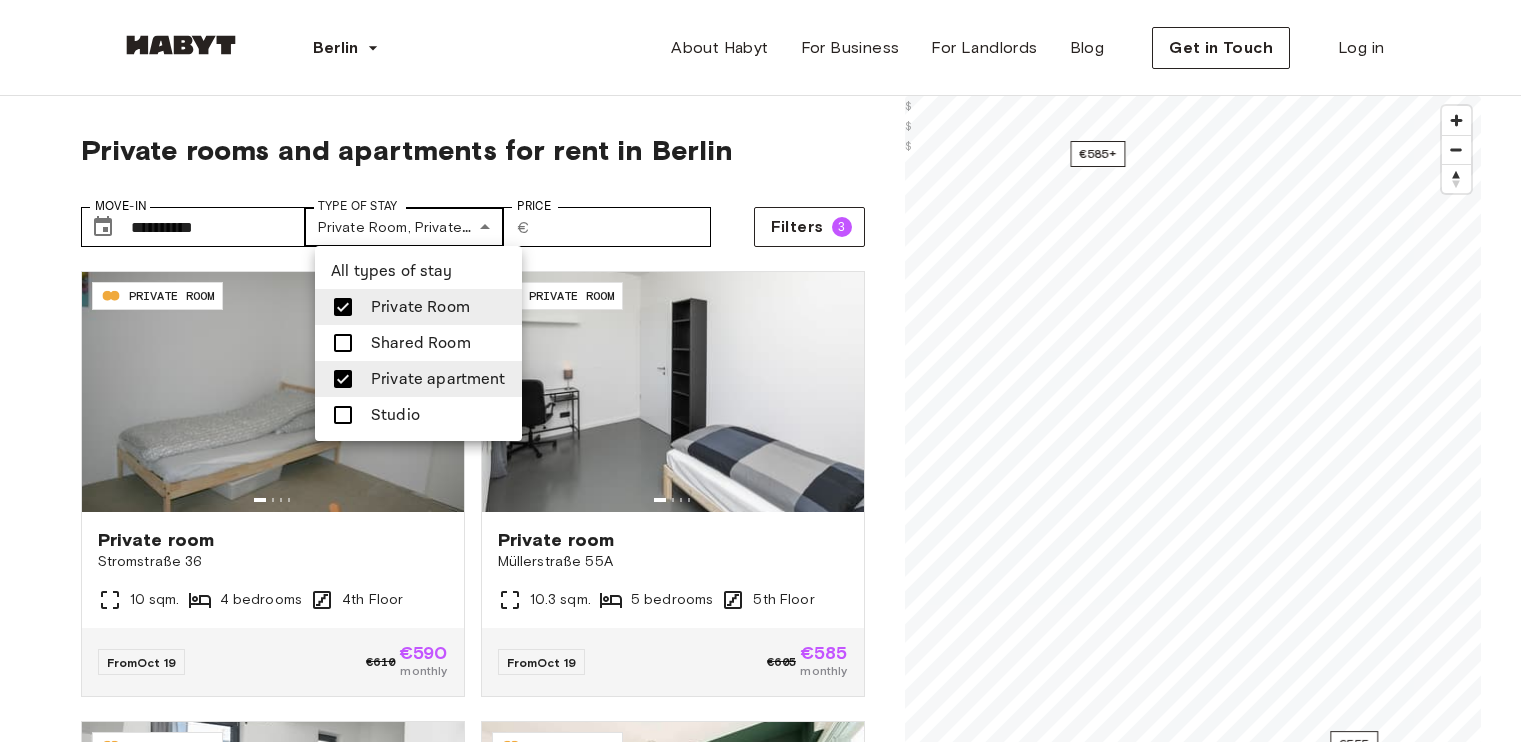 click on "**********" at bounding box center [768, 2374] 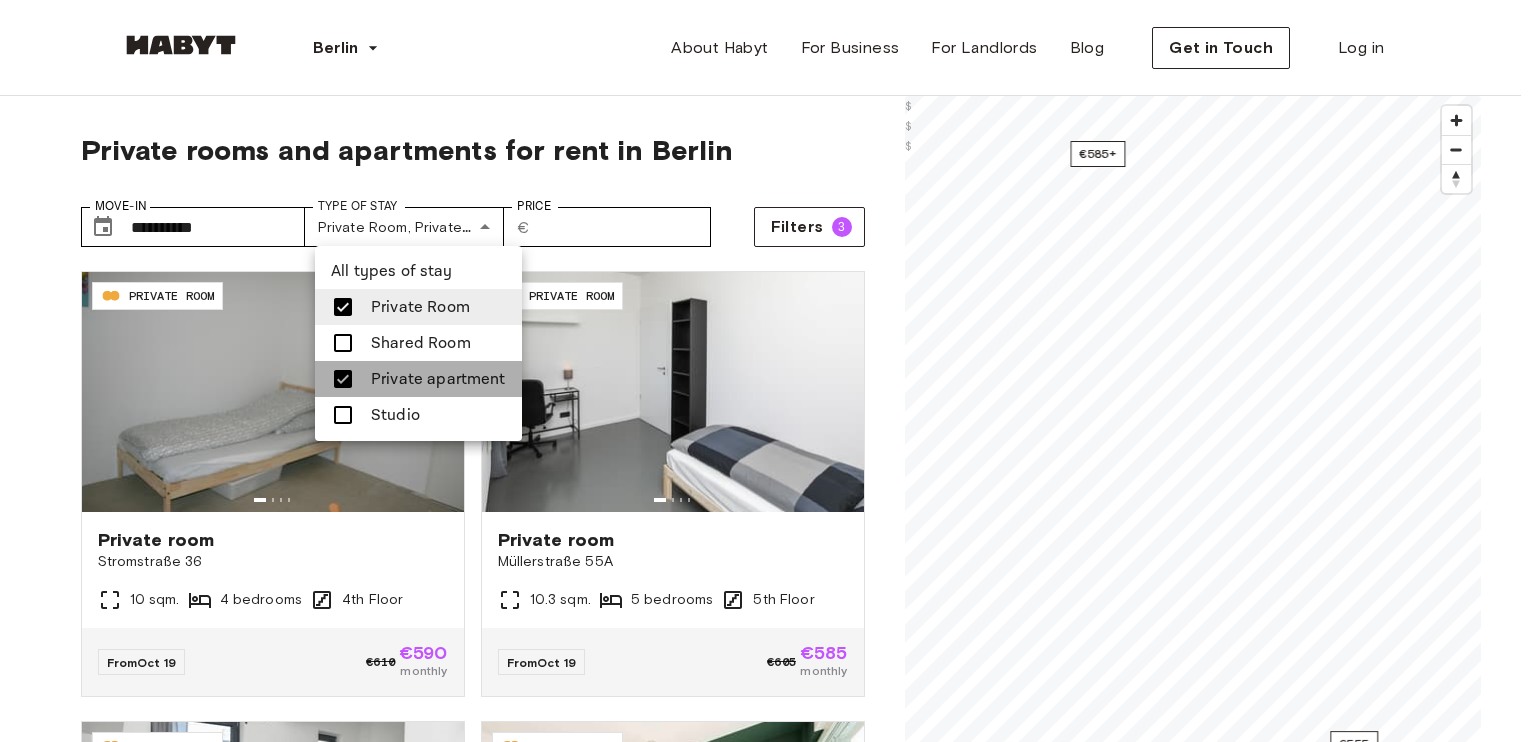 click on "Private apartment" at bounding box center [438, 379] 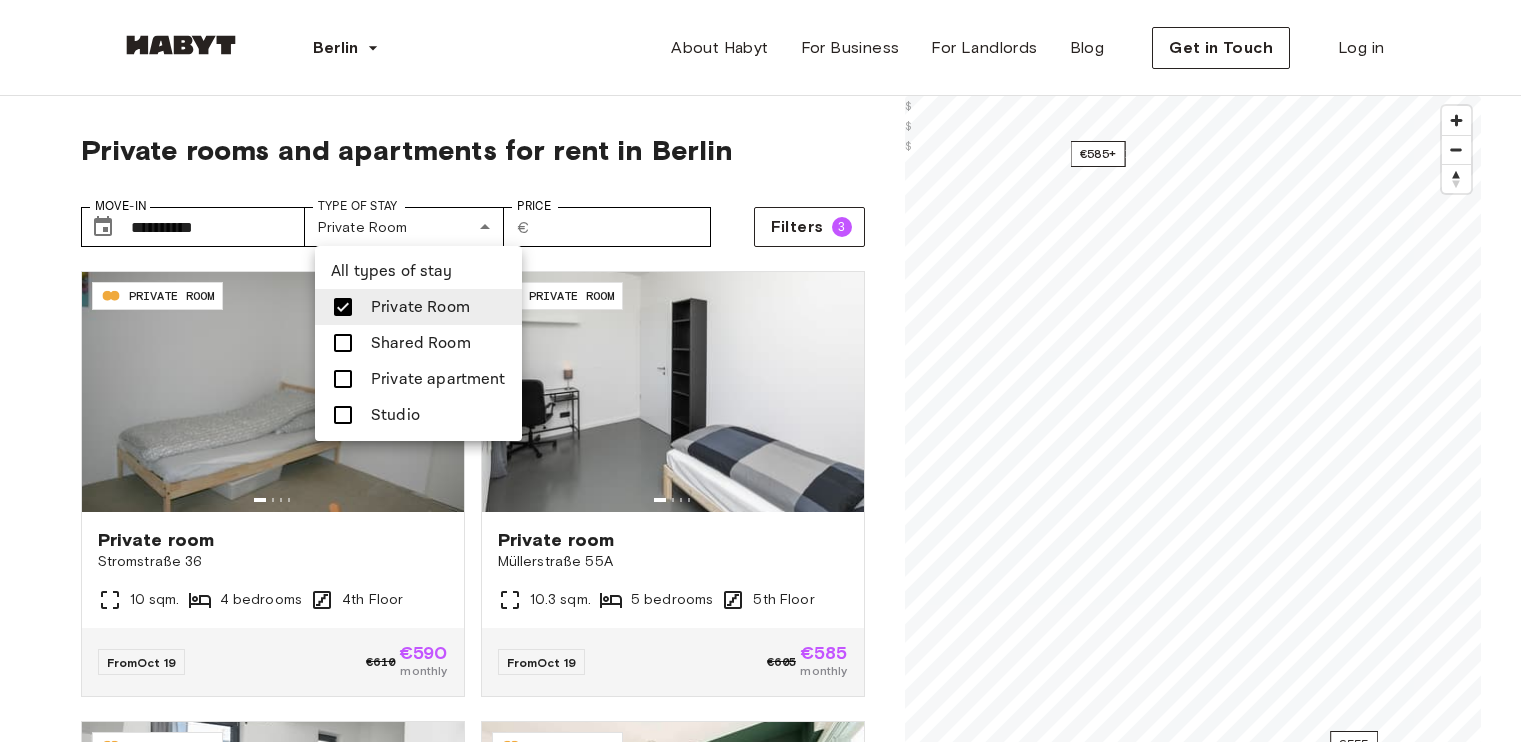 click at bounding box center (768, 371) 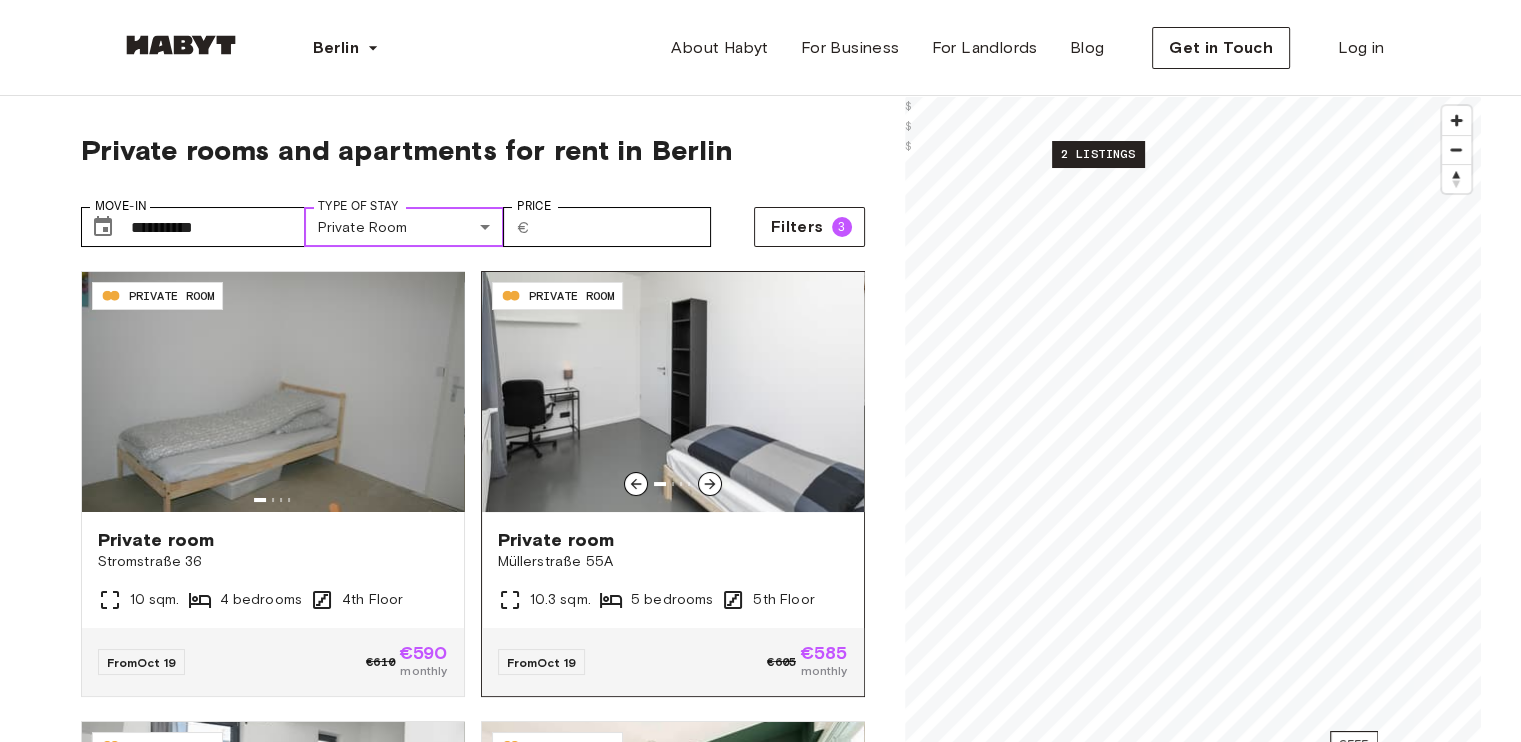 scroll, scrollTop: 188, scrollLeft: 0, axis: vertical 